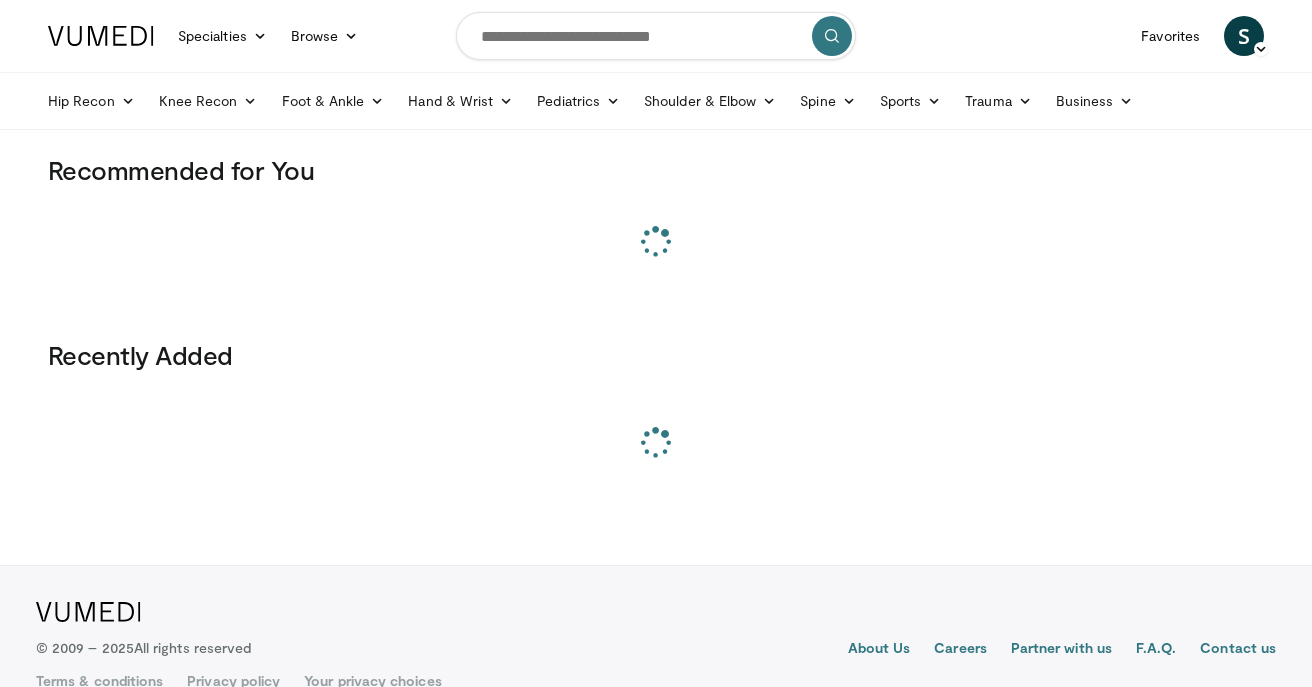 scroll, scrollTop: 0, scrollLeft: 0, axis: both 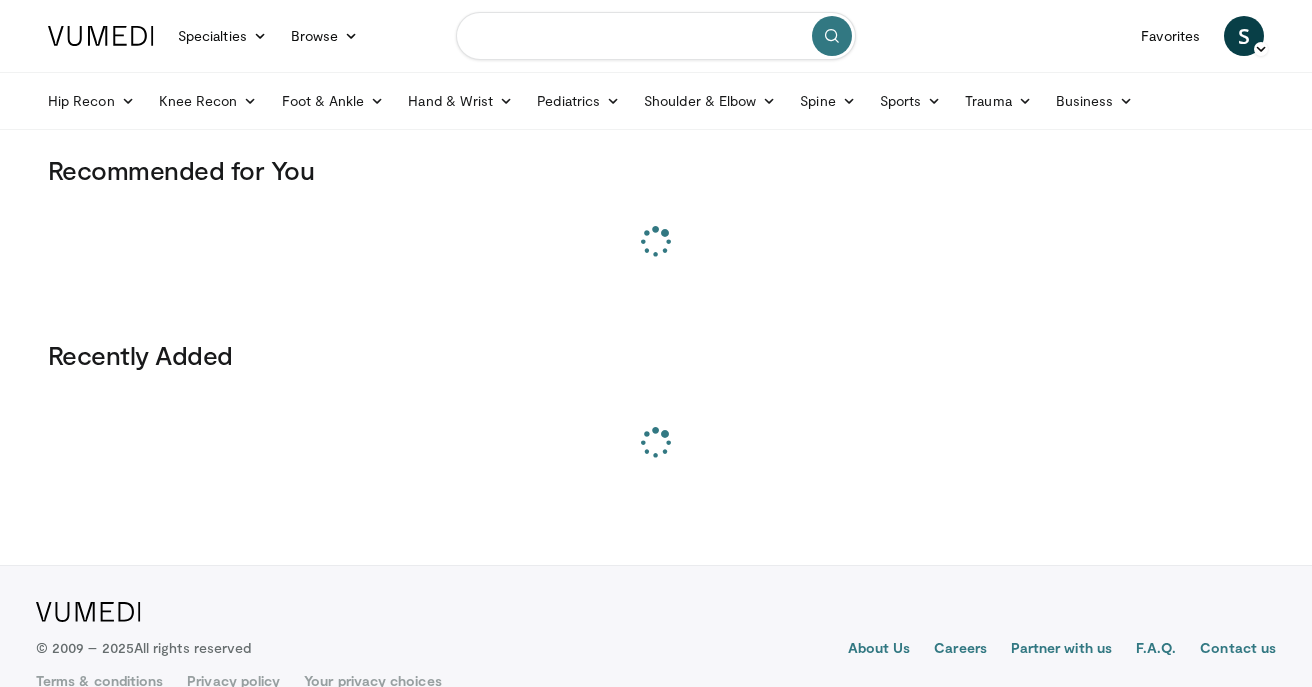click at bounding box center [656, 36] 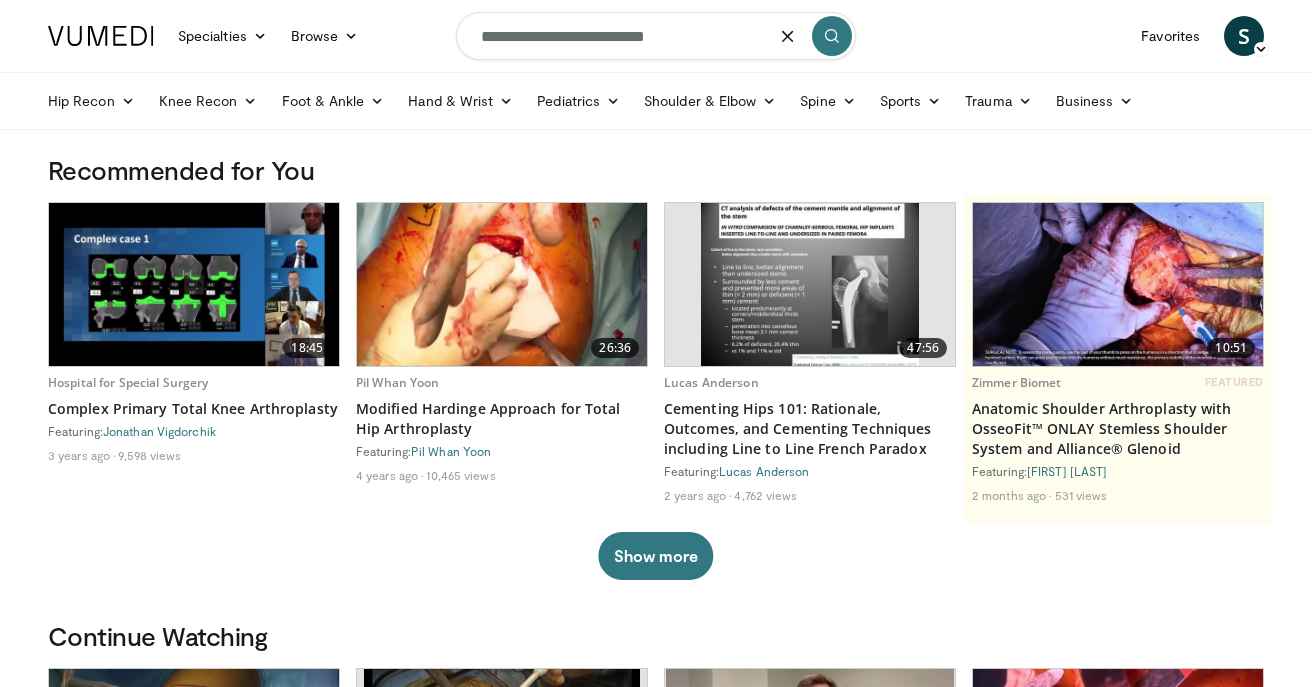 type on "**********" 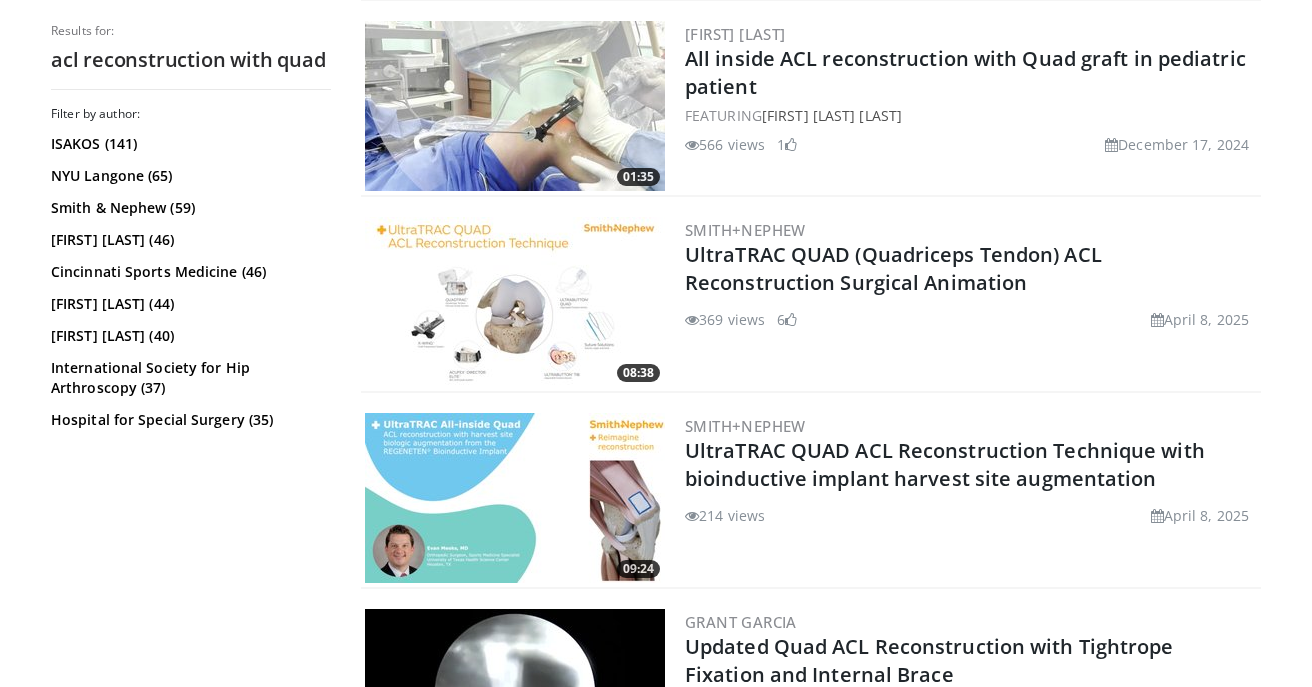 scroll, scrollTop: 600, scrollLeft: 0, axis: vertical 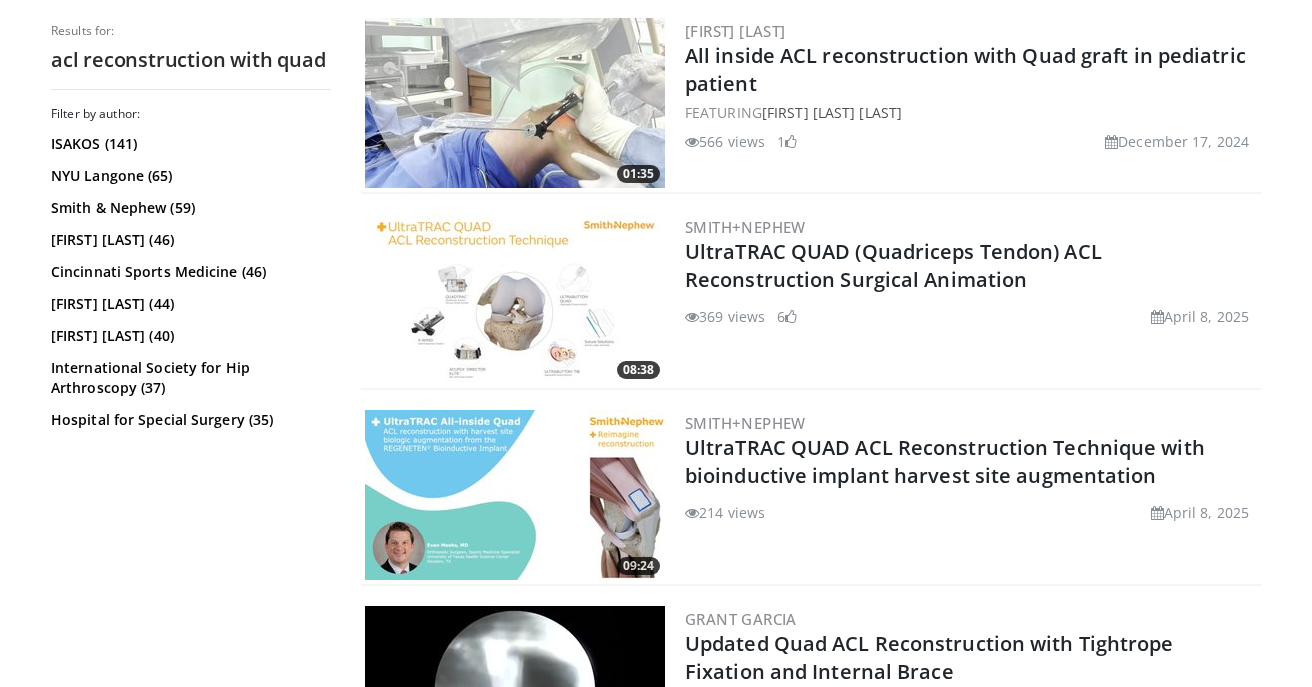click at bounding box center (515, 299) 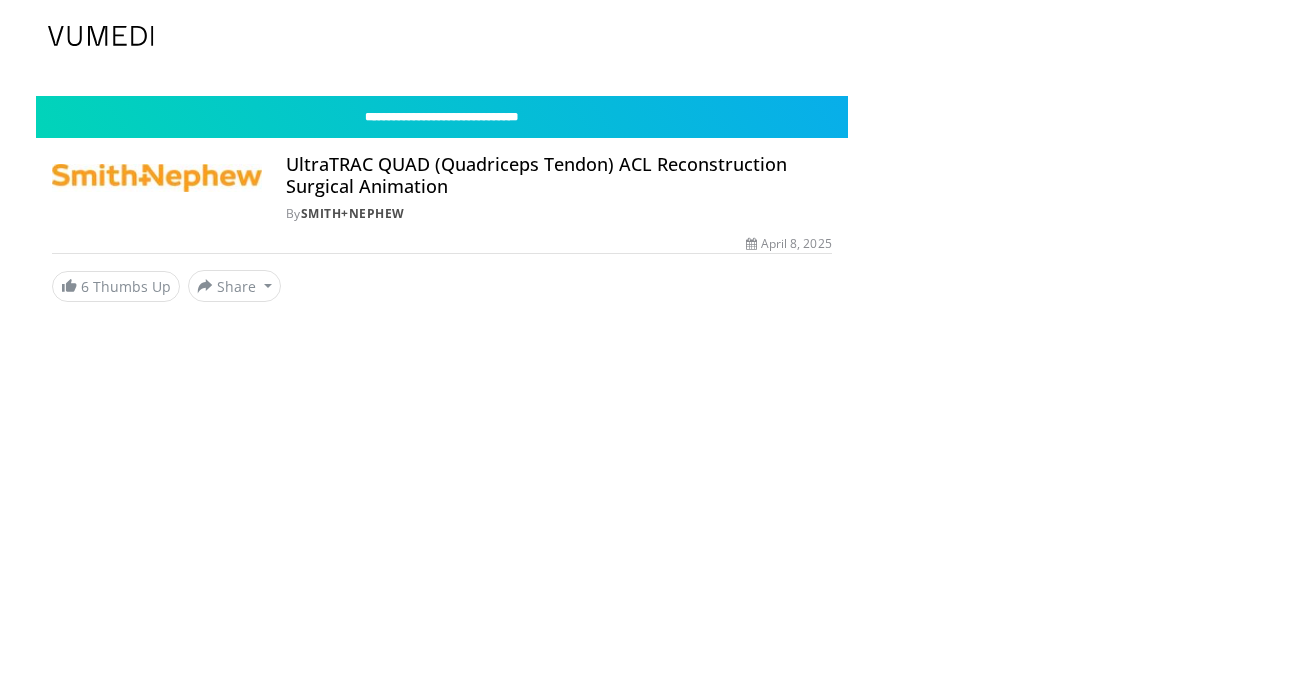 scroll, scrollTop: 0, scrollLeft: 0, axis: both 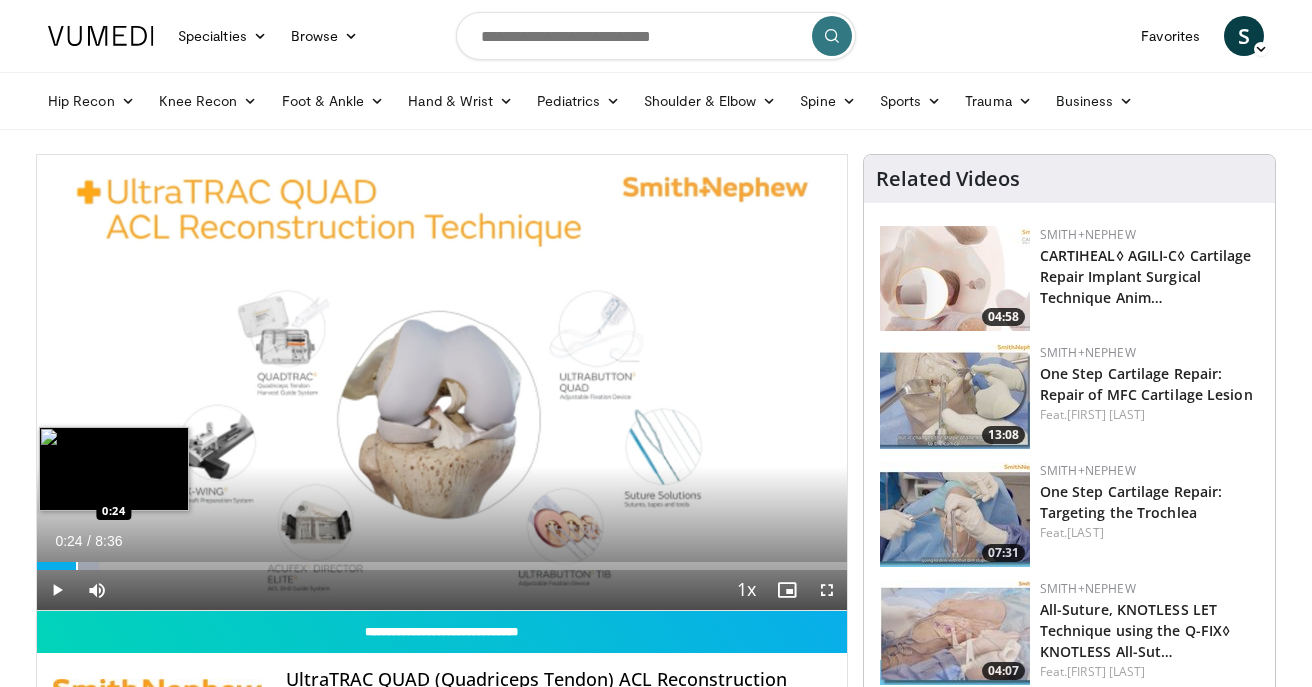 click at bounding box center [77, 566] 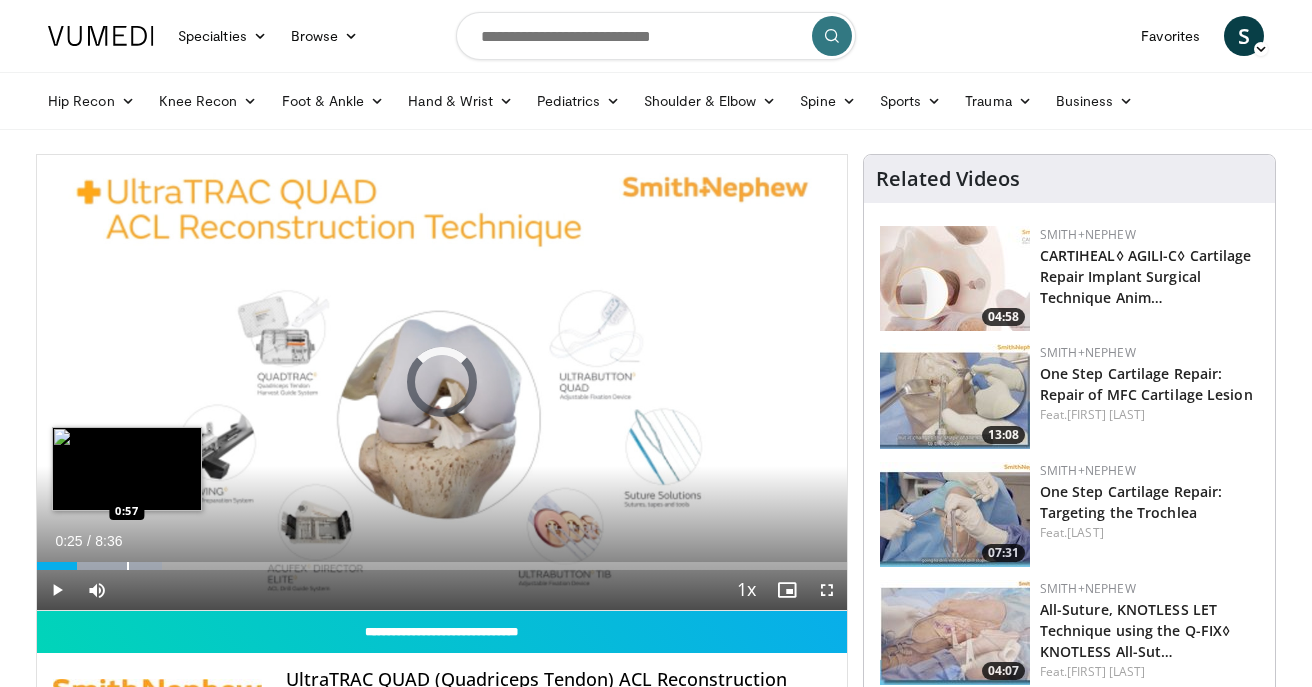 click at bounding box center [128, 566] 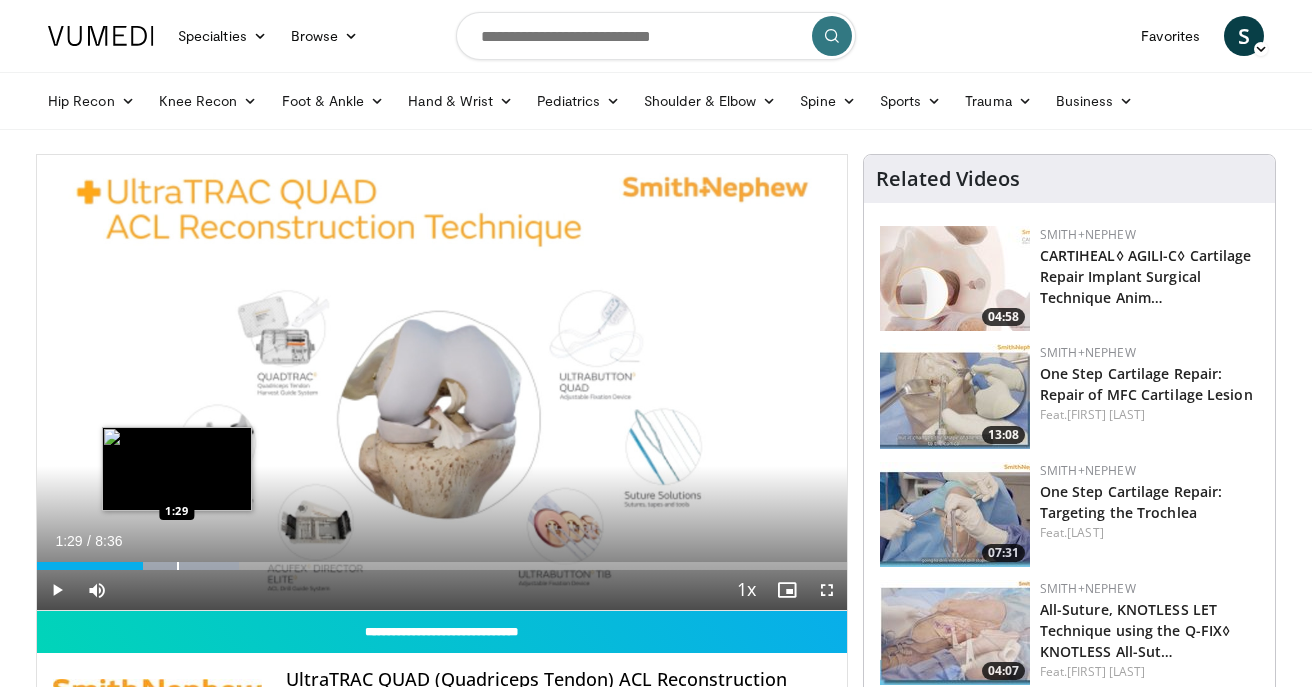 click at bounding box center (178, 566) 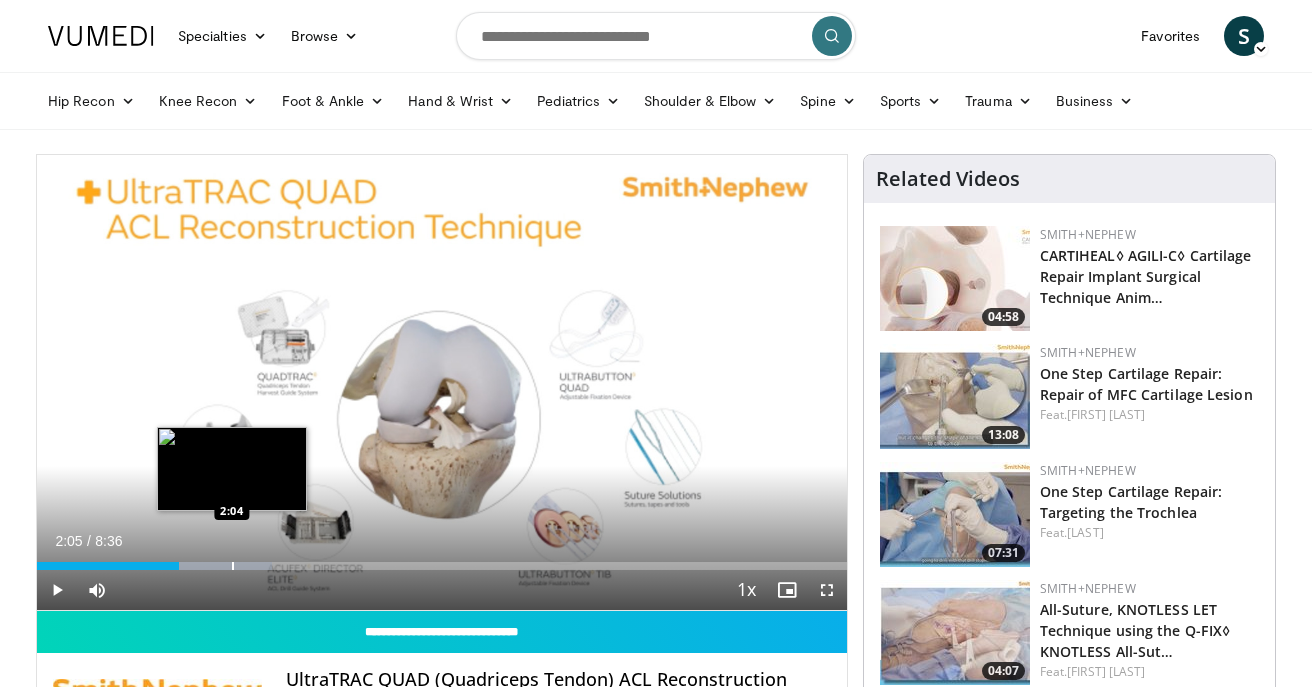 click at bounding box center (233, 566) 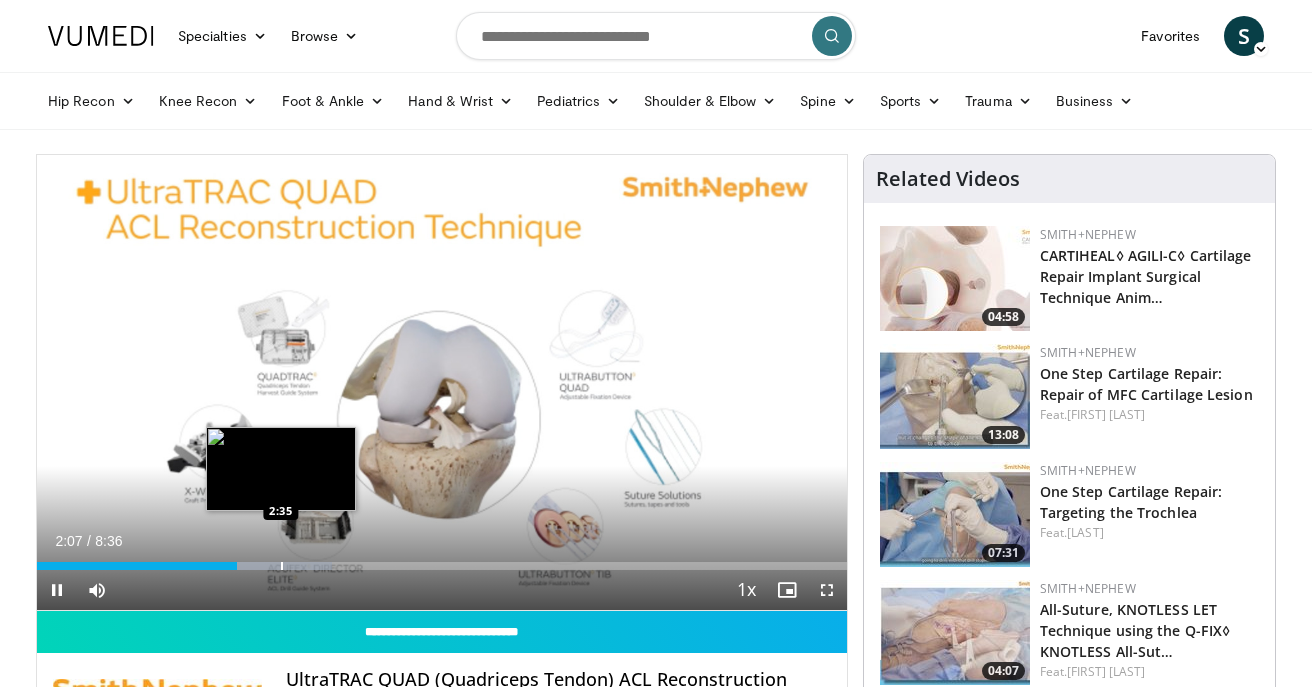 click at bounding box center (282, 566) 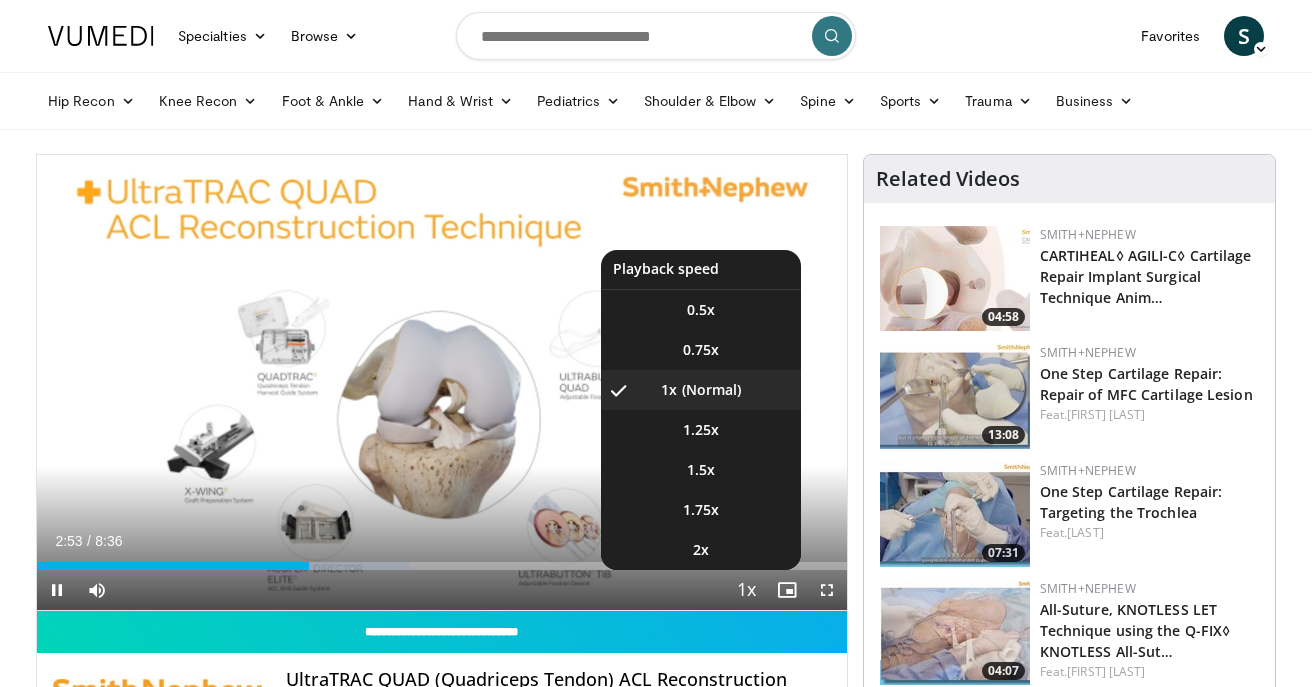 click at bounding box center (747, 591) 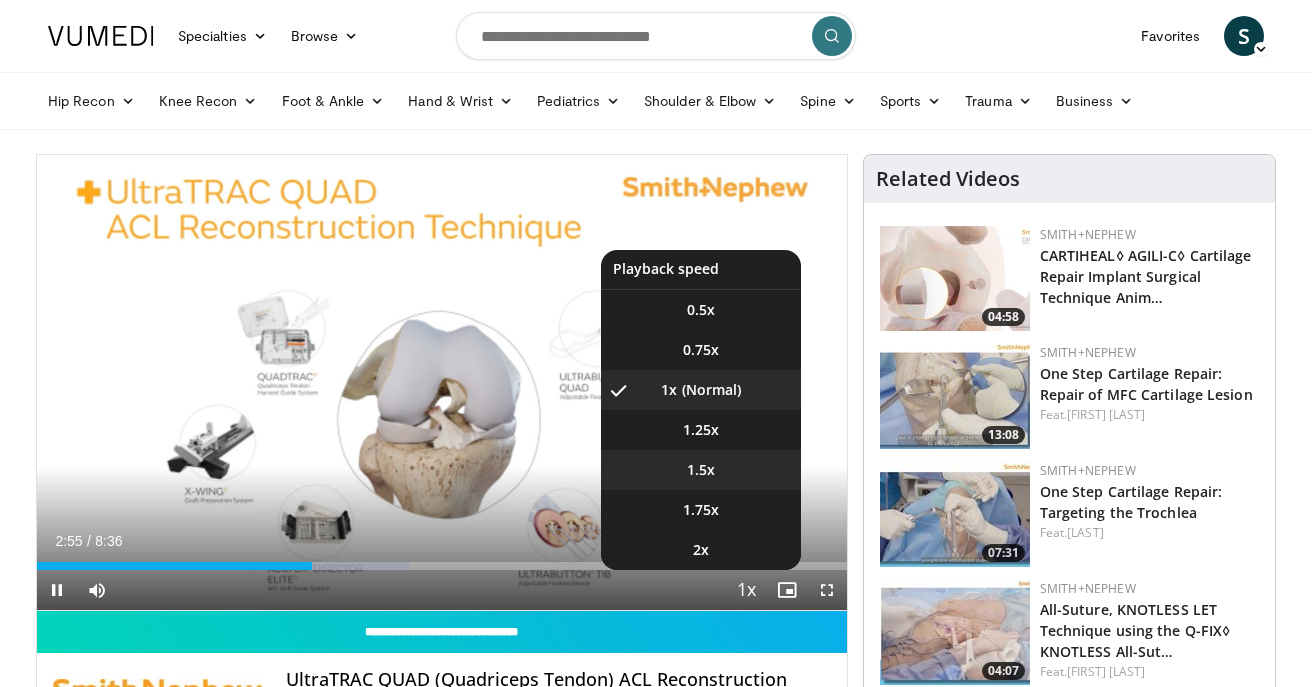 click on "1.5x" at bounding box center [701, 470] 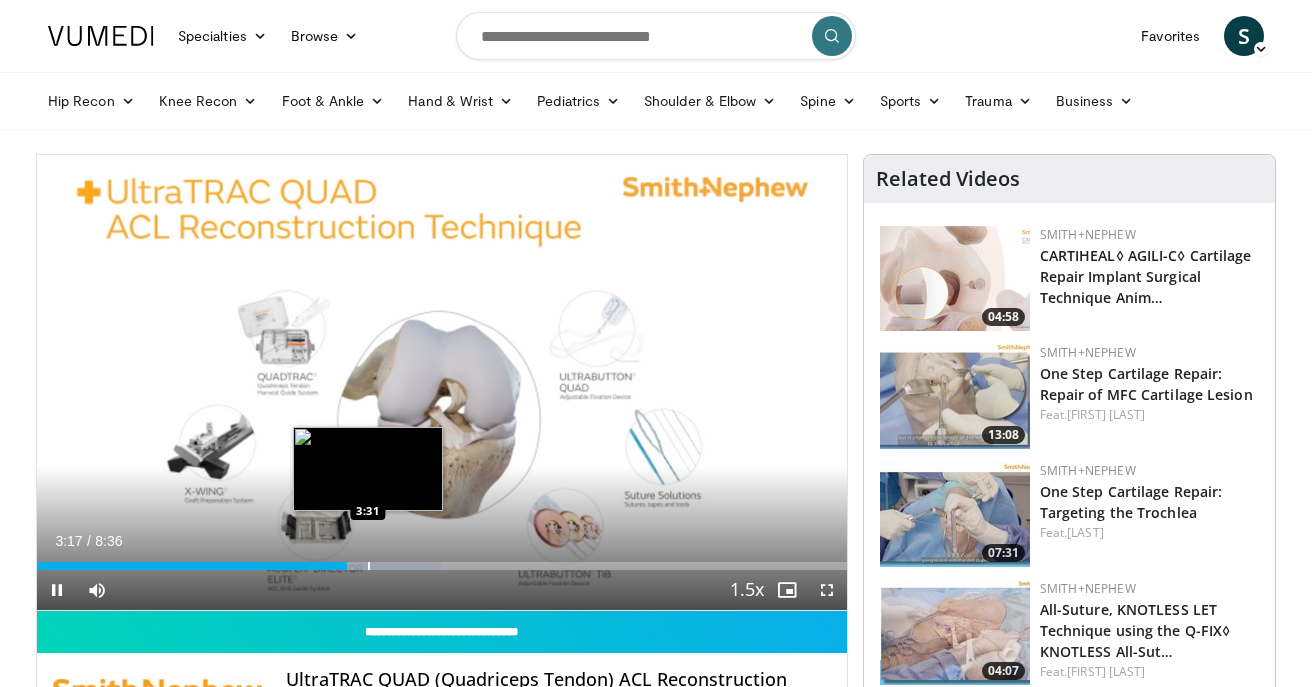 click at bounding box center [369, 566] 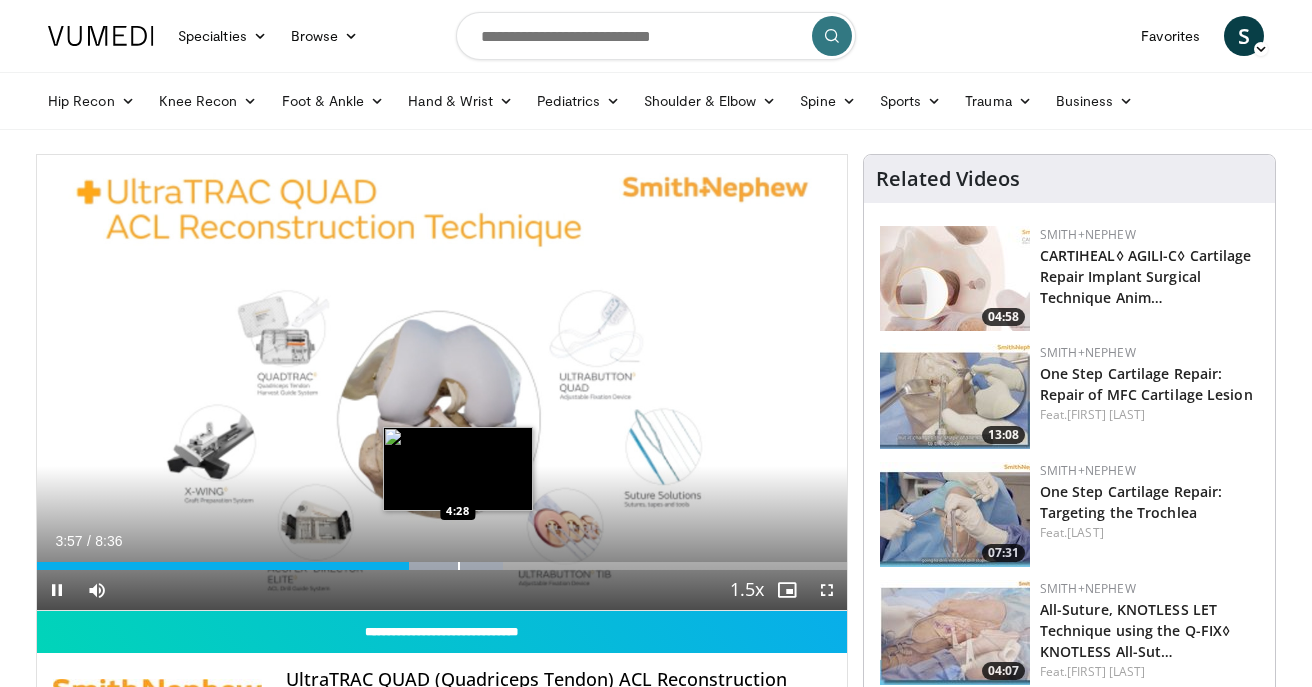 click on "Loaded :  57.57% 3:57 4:28" at bounding box center [442, 560] 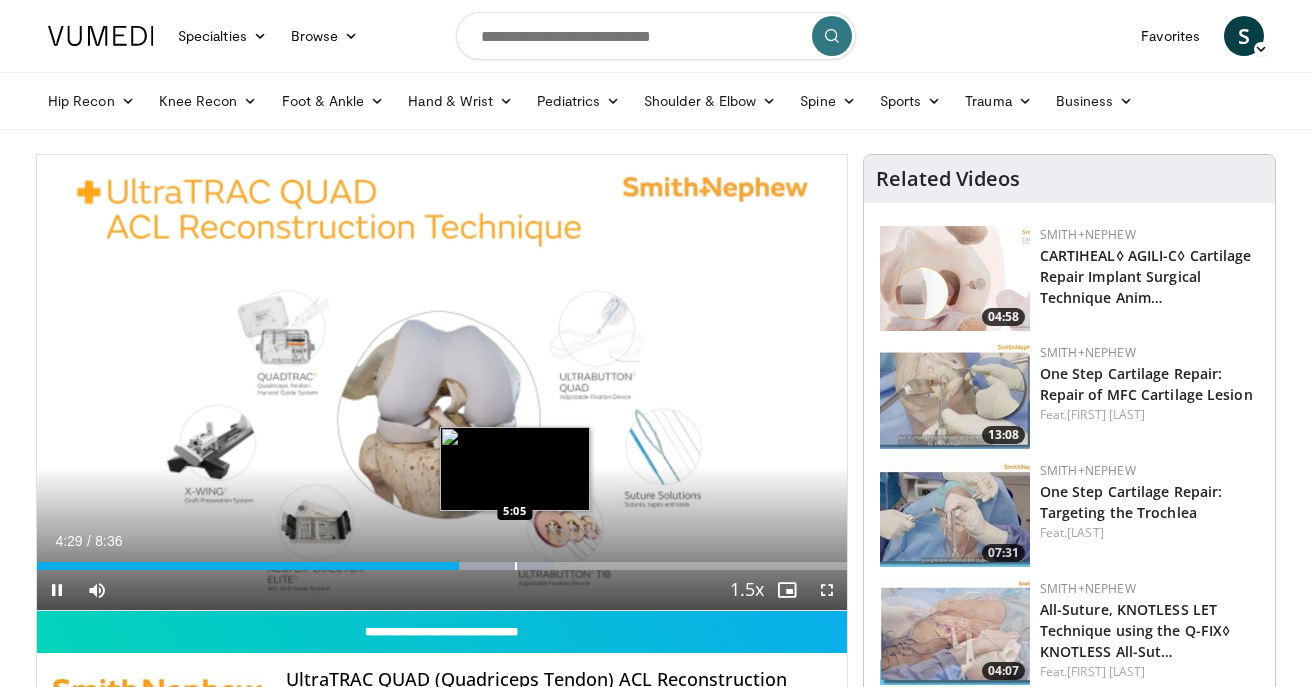 click at bounding box center (516, 566) 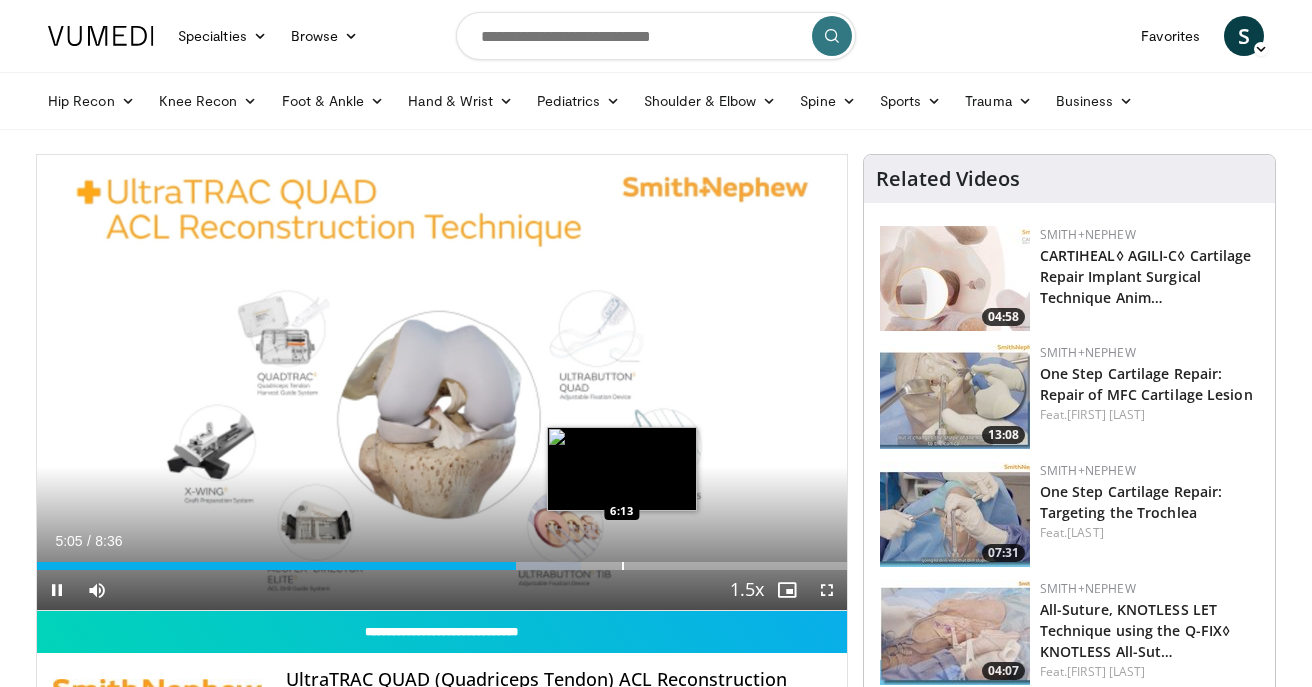 click on "Loaded :  67.17% 5:05 6:13" at bounding box center (442, 560) 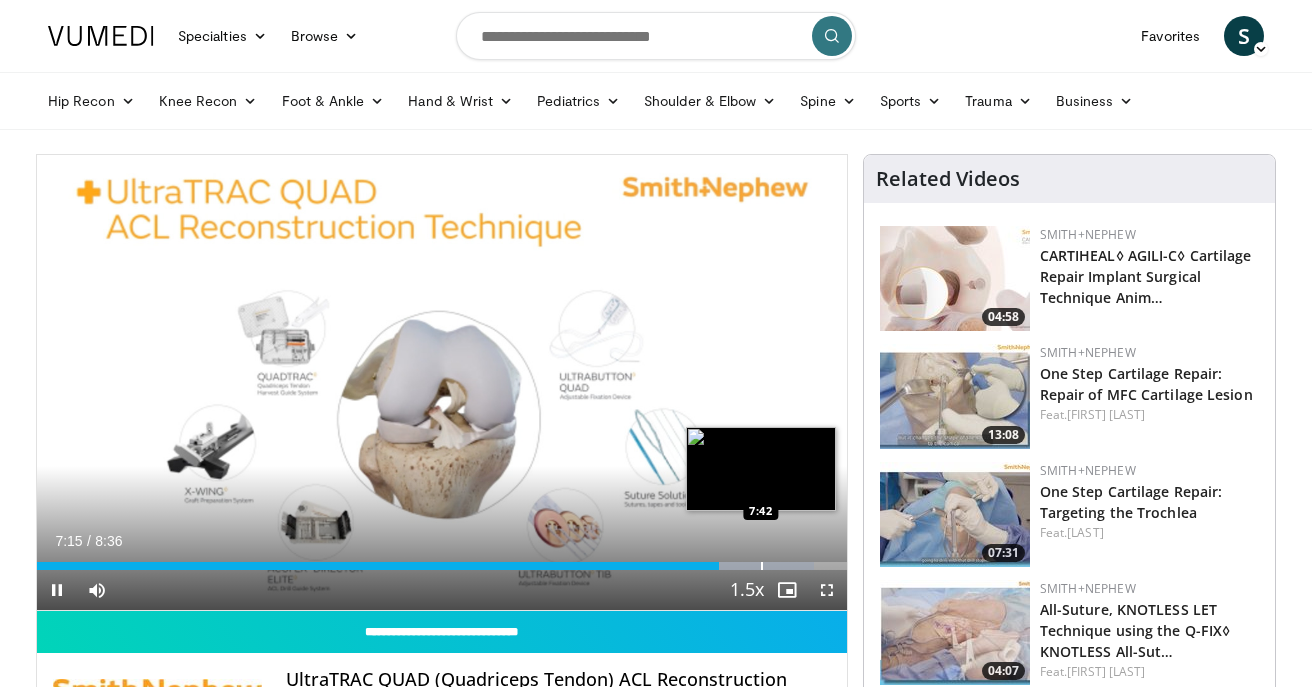 click on "Loaded :  95.95% 7:15 7:42" at bounding box center (442, 560) 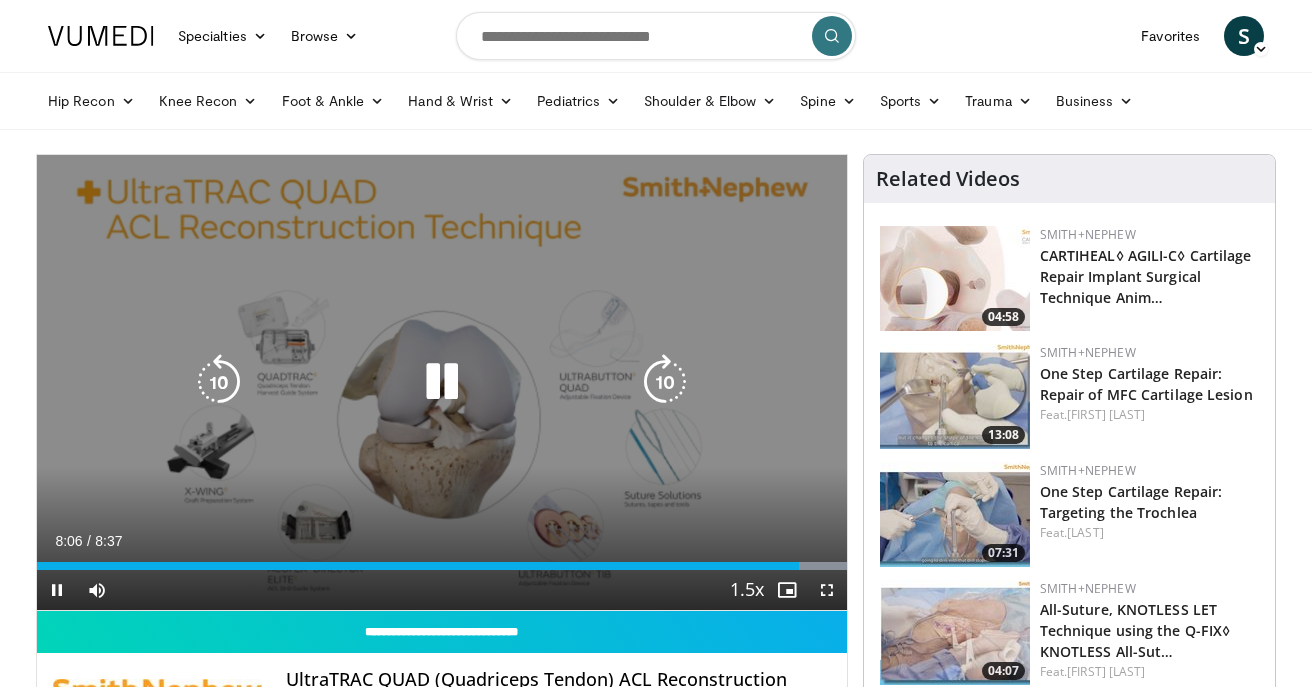 click at bounding box center [442, 382] 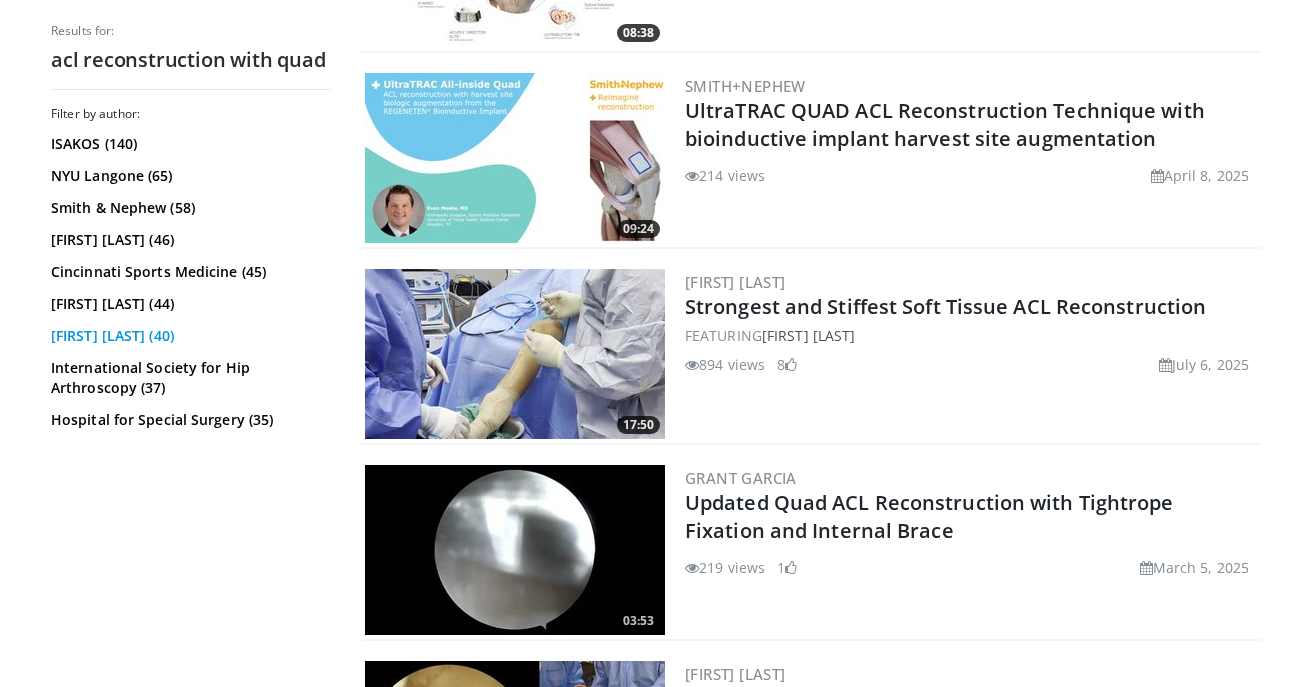 scroll, scrollTop: 940, scrollLeft: 0, axis: vertical 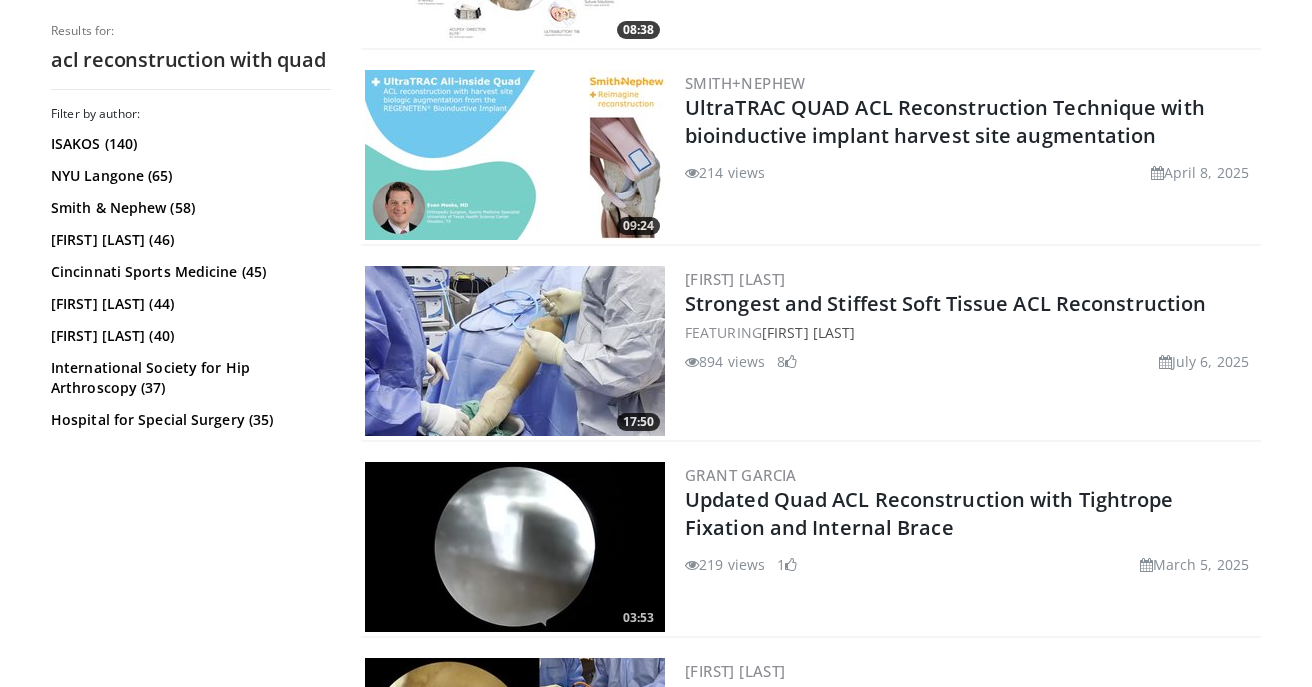 click at bounding box center [515, 351] 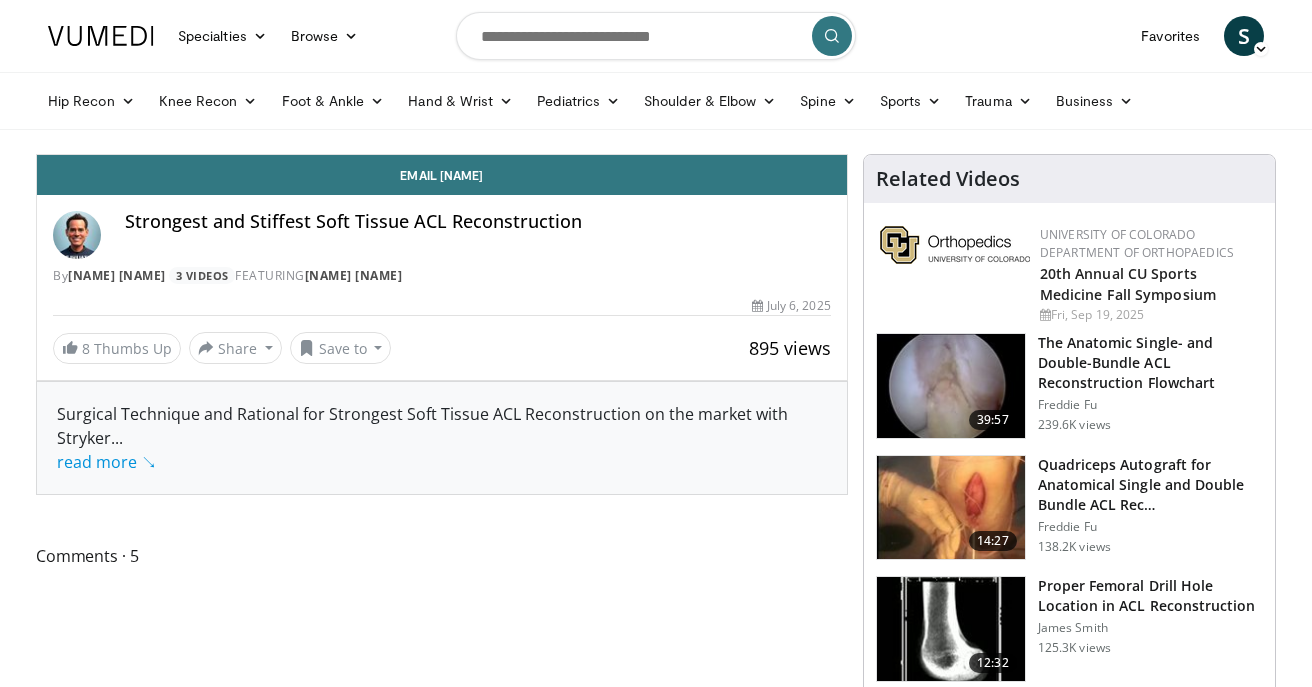 scroll, scrollTop: 0, scrollLeft: 0, axis: both 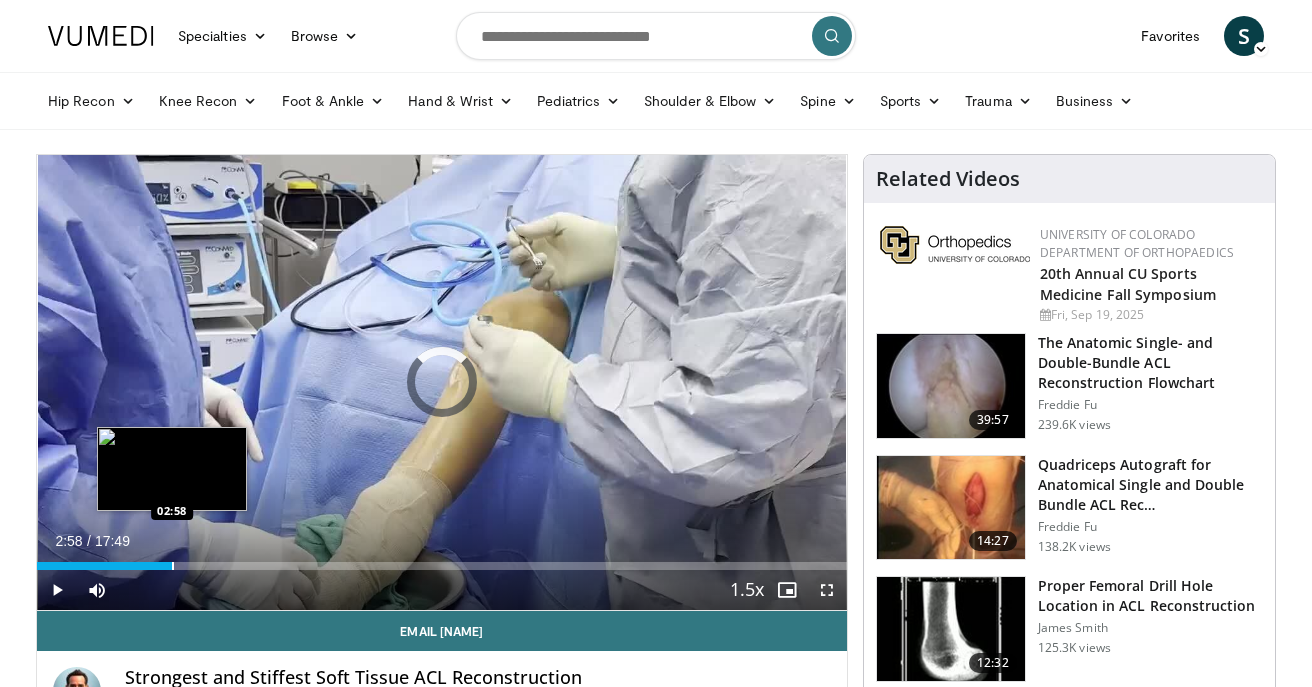 click on "Loaded :  3.71% 02:58 02:58" at bounding box center [442, 560] 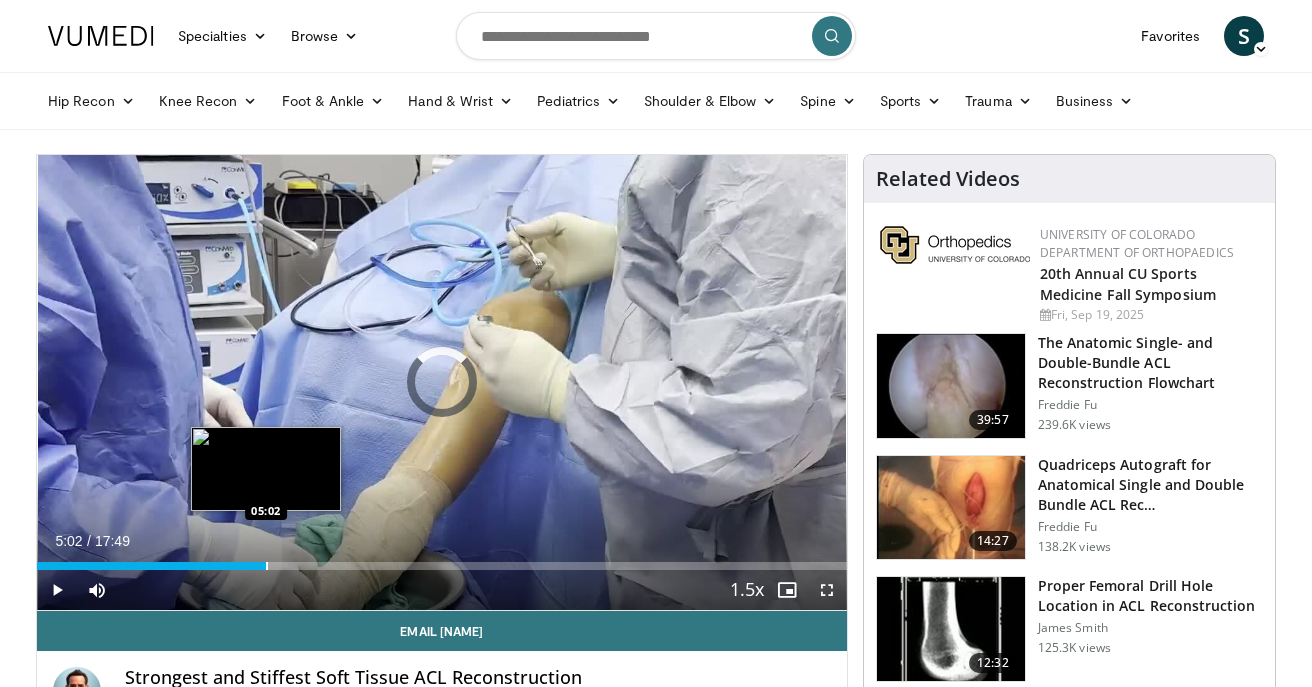 click on "Loaded :  0.00% 03:03 05:02" at bounding box center [442, 560] 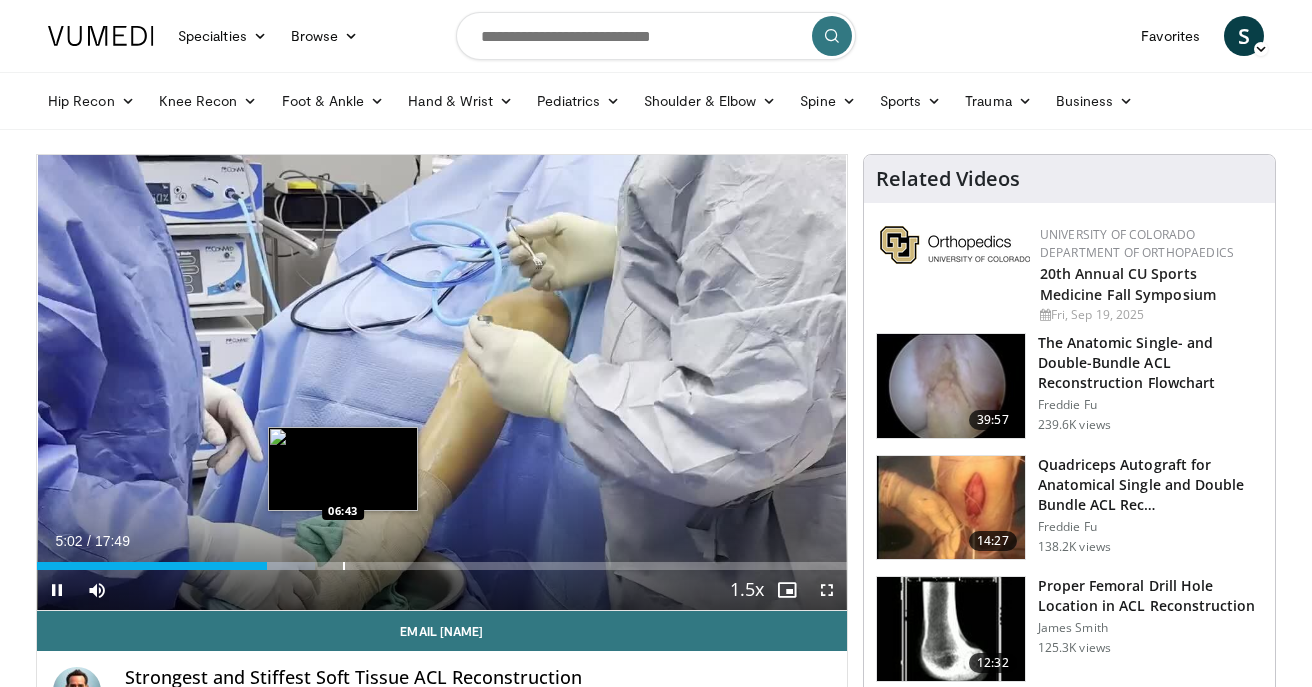 click at bounding box center [344, 566] 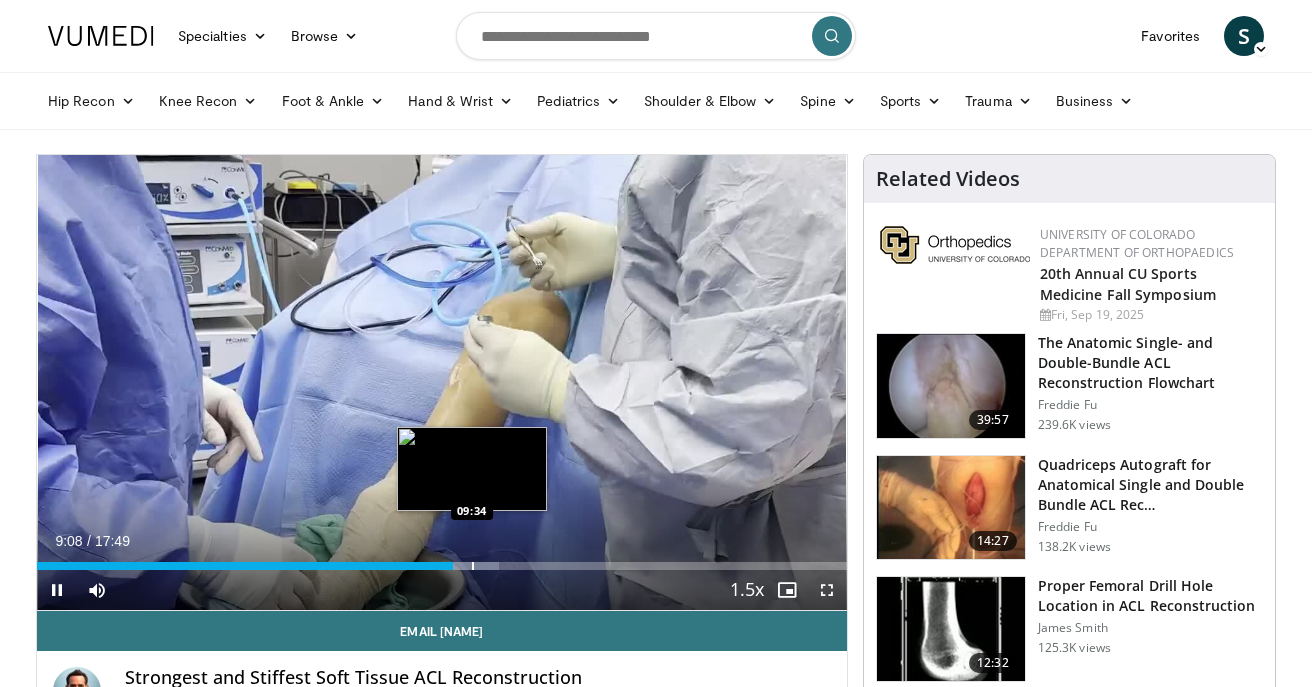 click at bounding box center [473, 566] 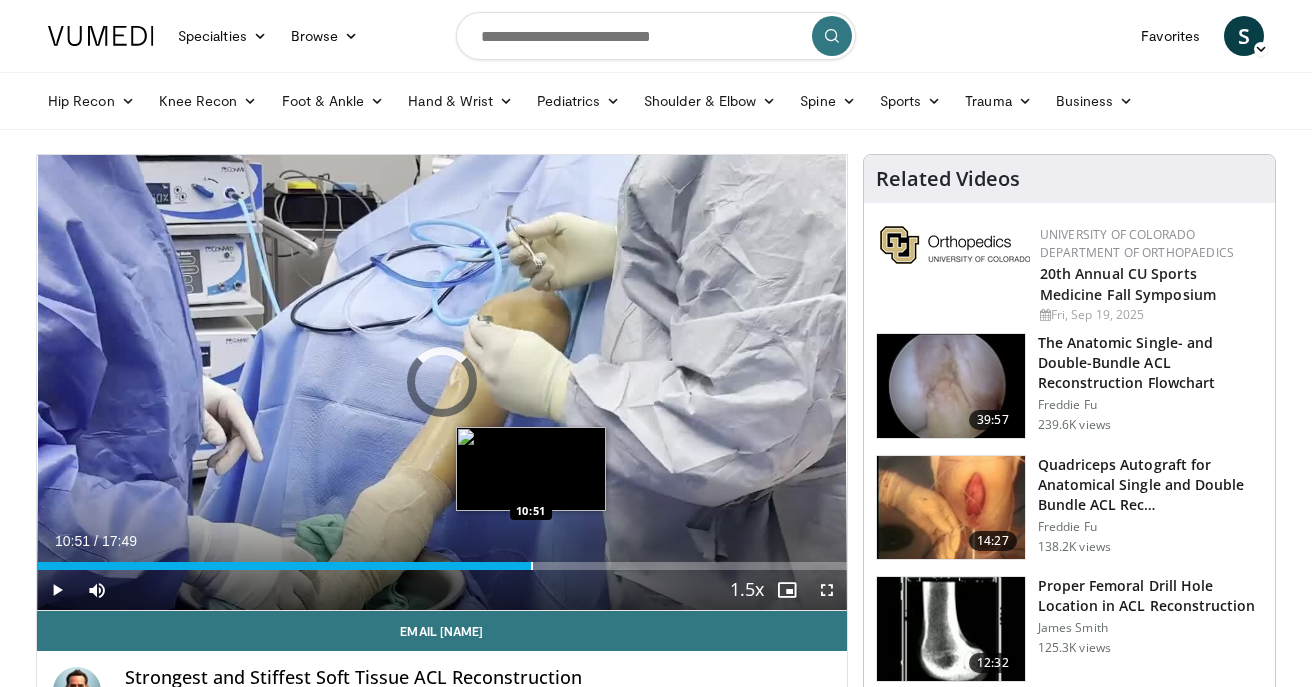 click on "Loaded :  60.86% 10:51 10:51" at bounding box center [442, 560] 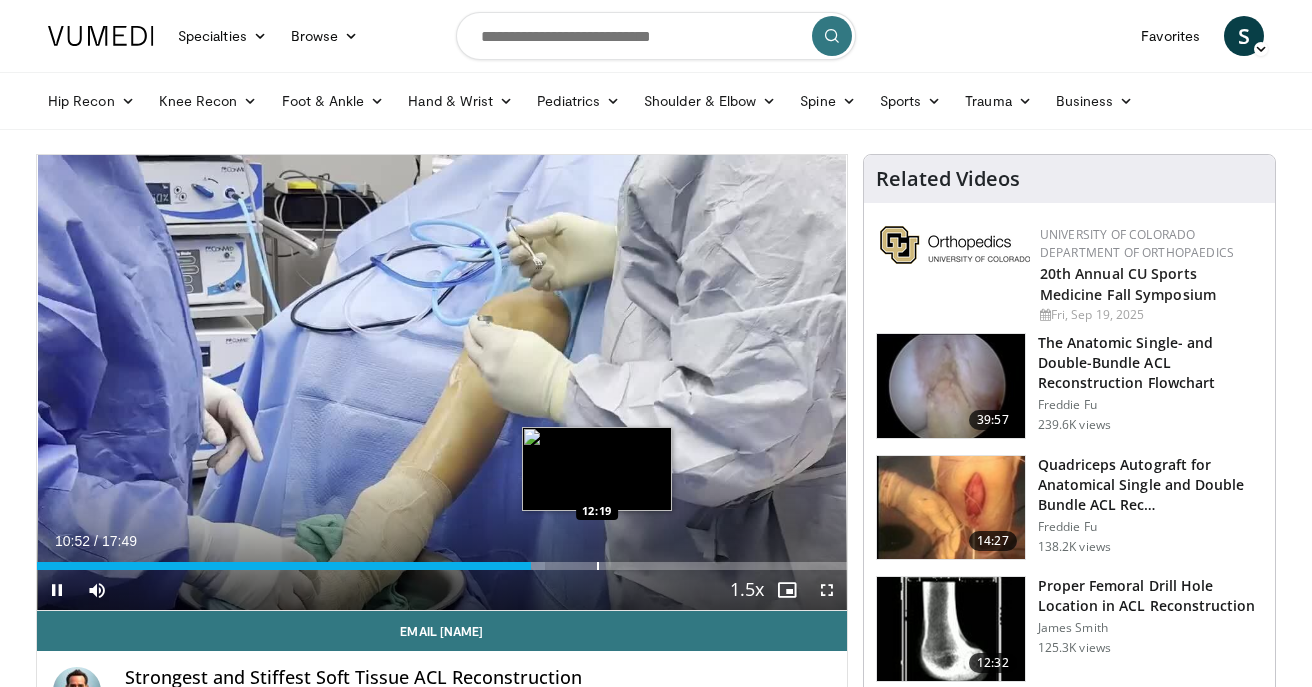 click at bounding box center (598, 566) 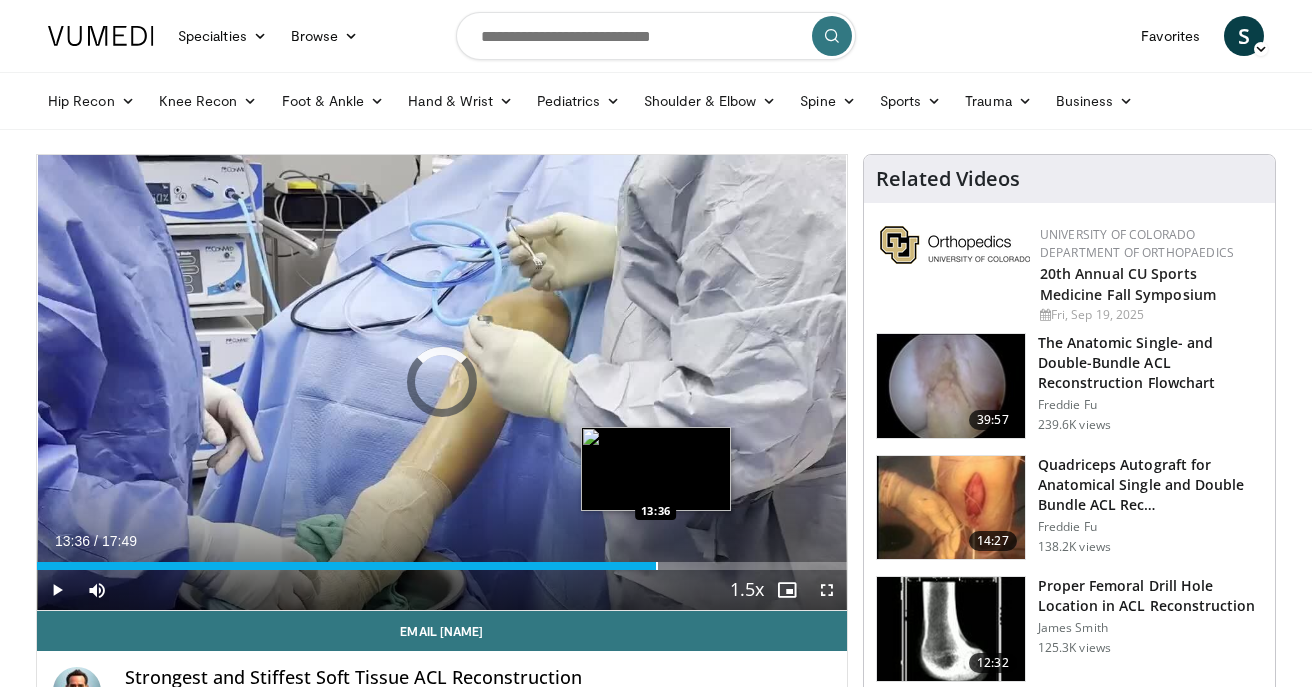click at bounding box center (657, 566) 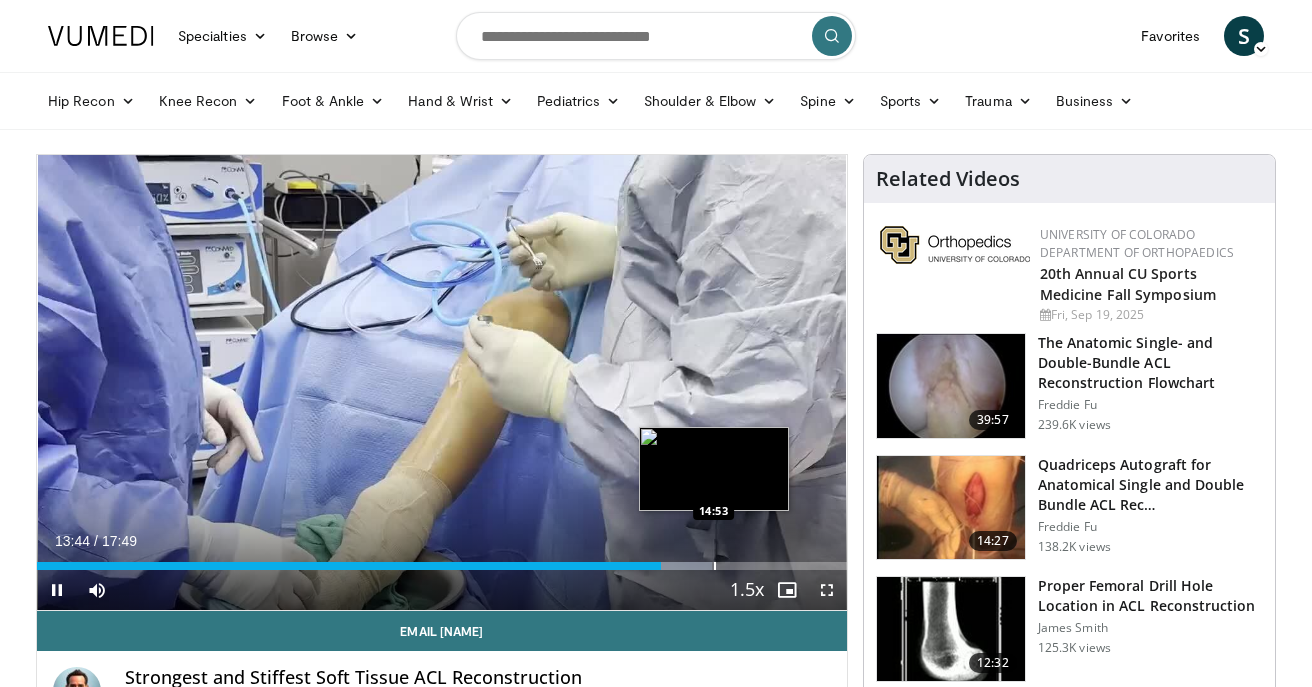 click on "Loaded :  83.34% 13:44 14:53" at bounding box center [442, 560] 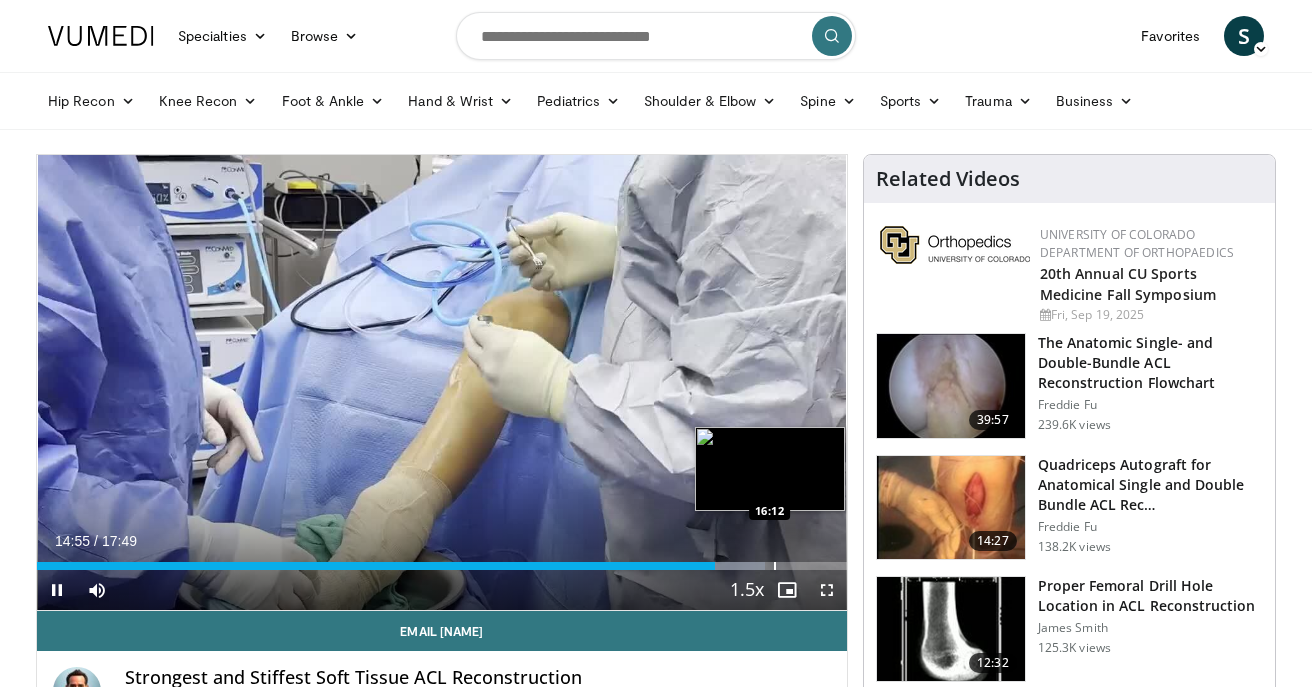 click at bounding box center (775, 566) 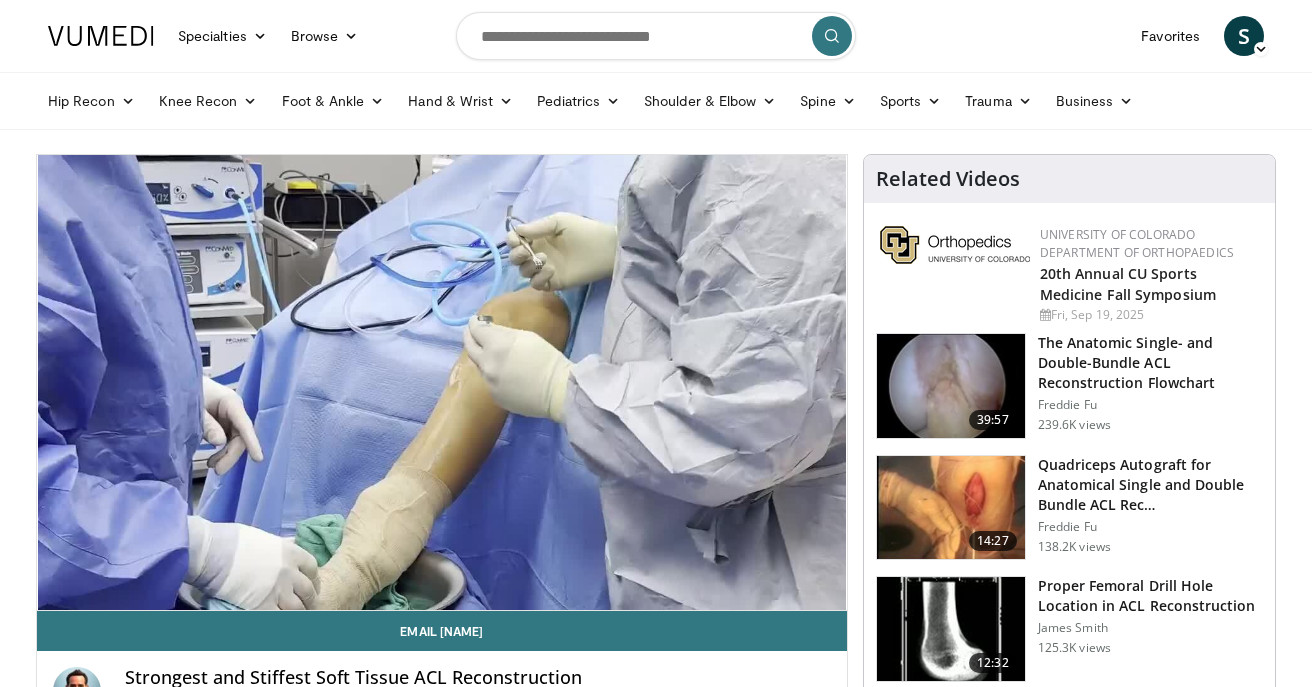 click at bounding box center (951, 508) 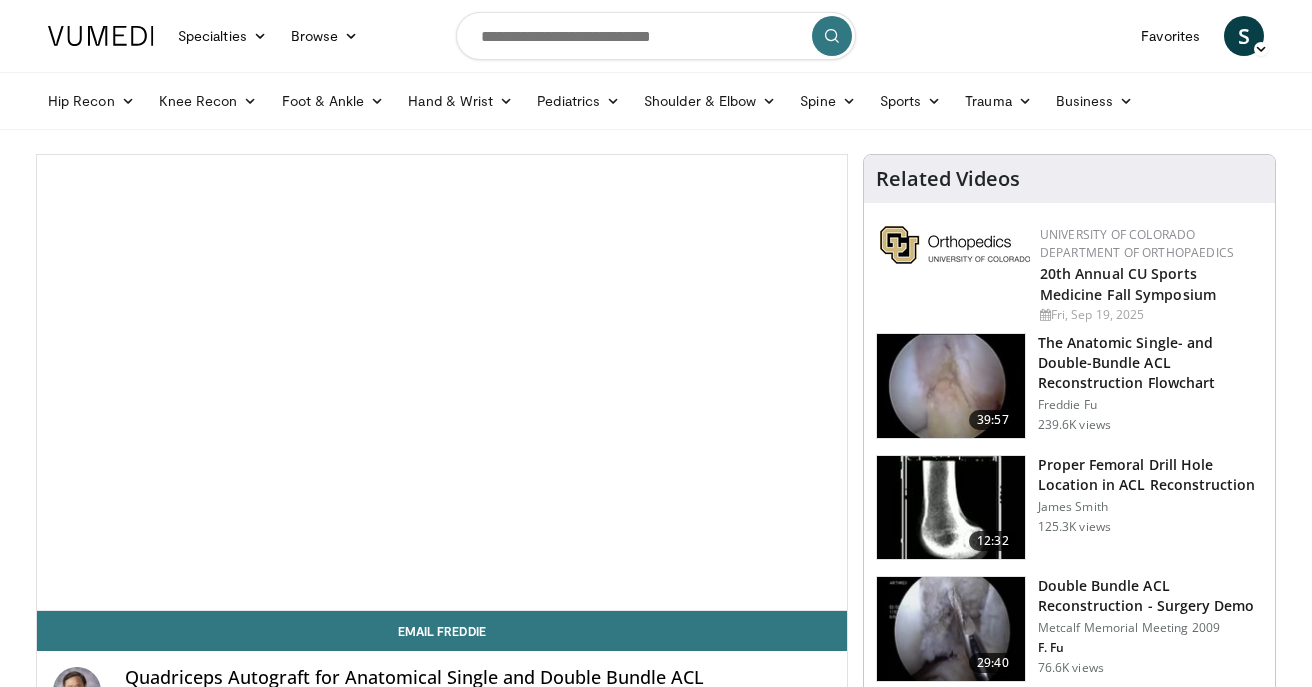 scroll, scrollTop: 0, scrollLeft: 0, axis: both 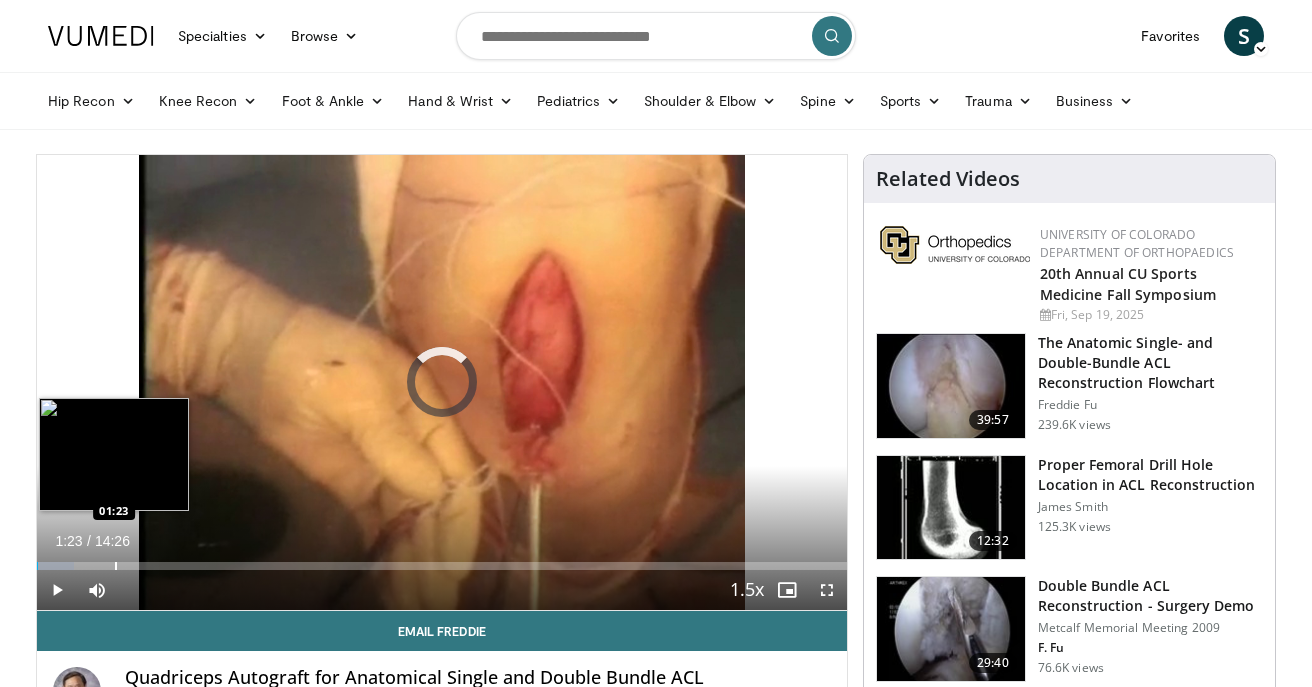 click on "Loaded :  4.57% 01:22 01:23" at bounding box center (442, 560) 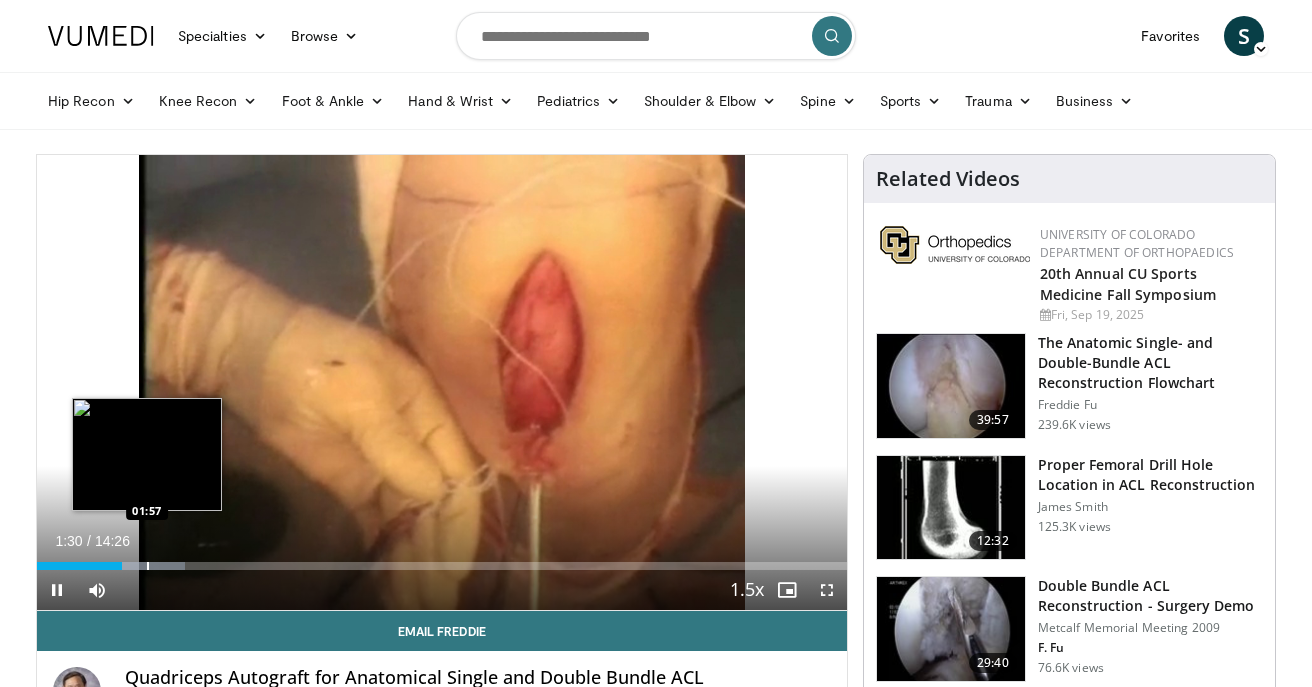 click at bounding box center [148, 566] 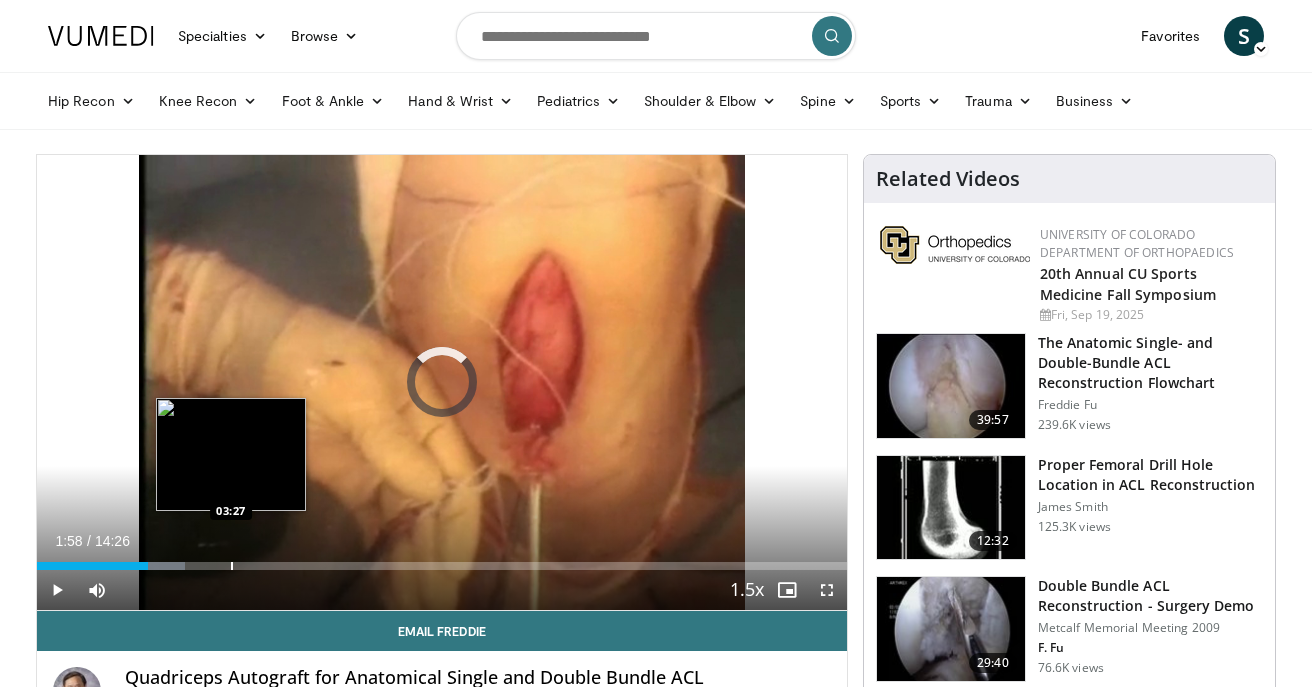 click on "Loaded :  18.31% 01:58 03:27" at bounding box center (442, 560) 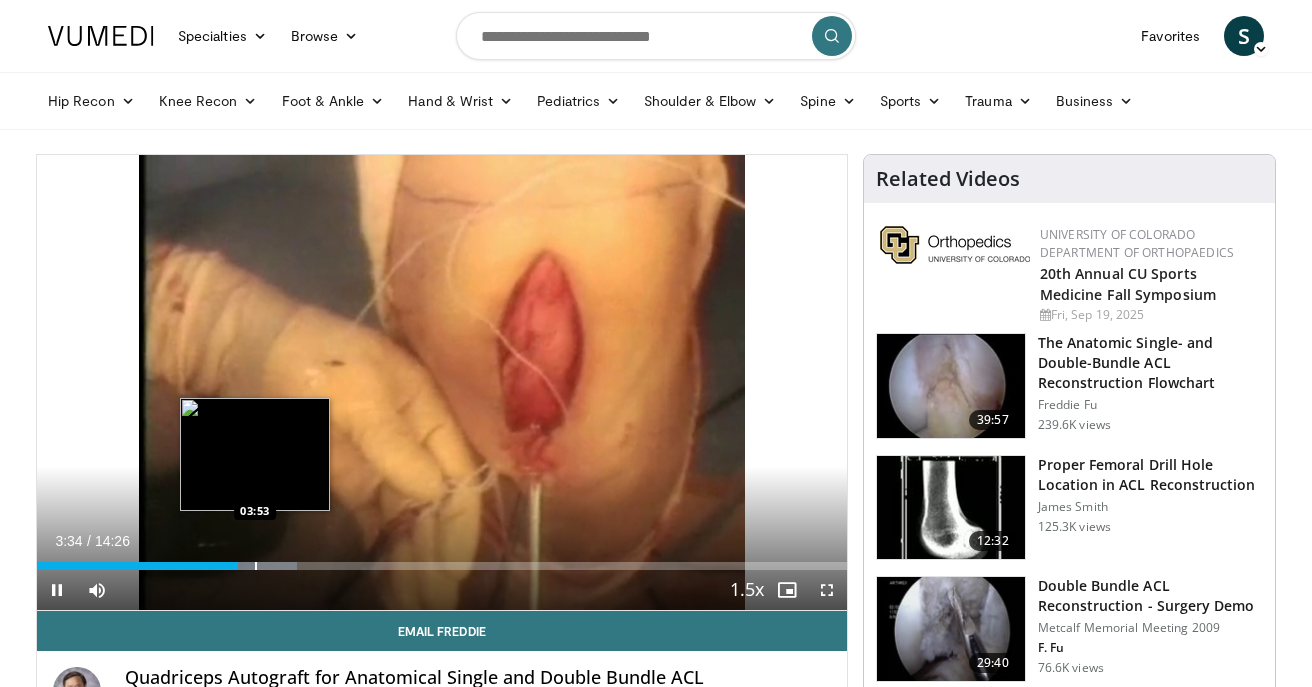 click at bounding box center (256, 566) 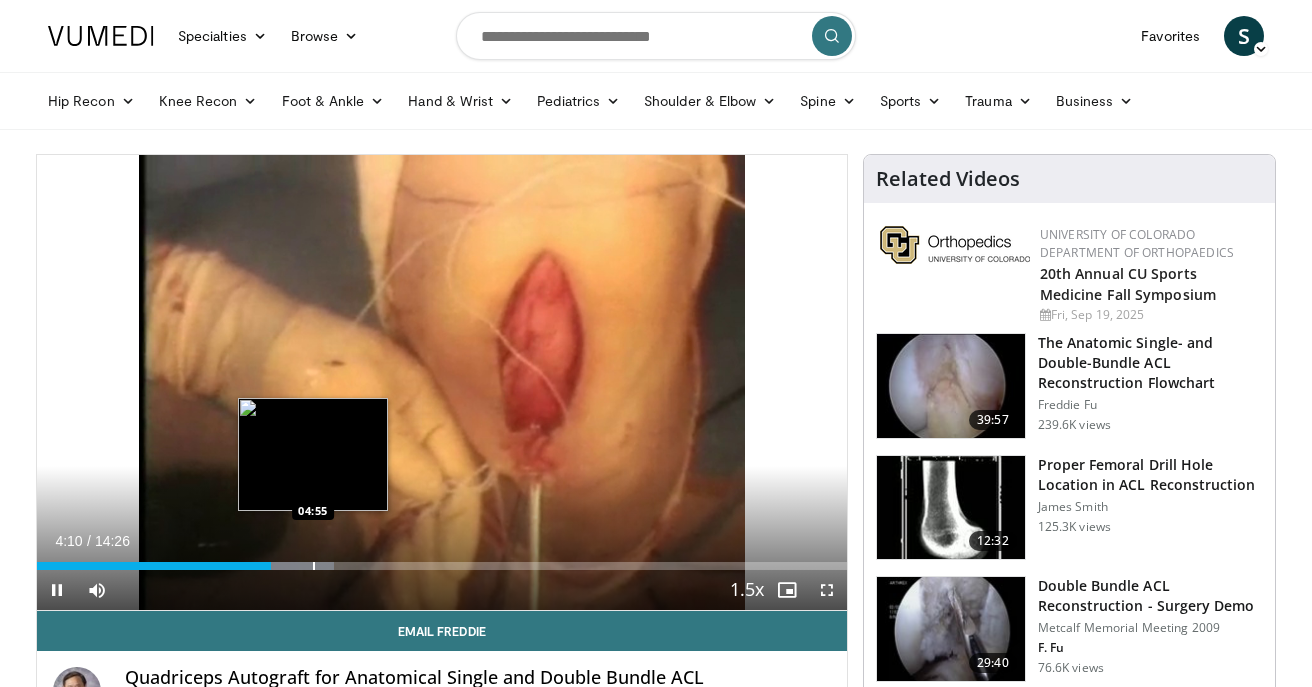 click on "Loaded :  36.64% 04:11 04:55" at bounding box center (442, 566) 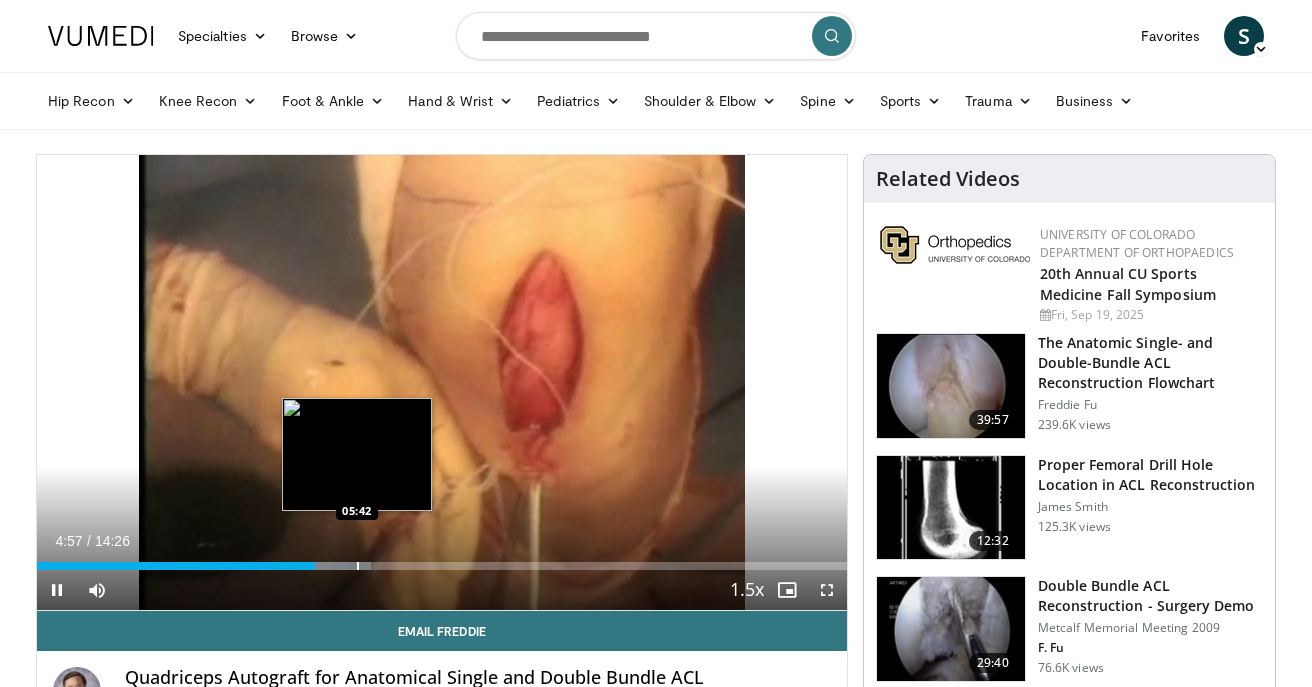 click on "Loaded :  41.22% 04:57 05:42" at bounding box center [442, 560] 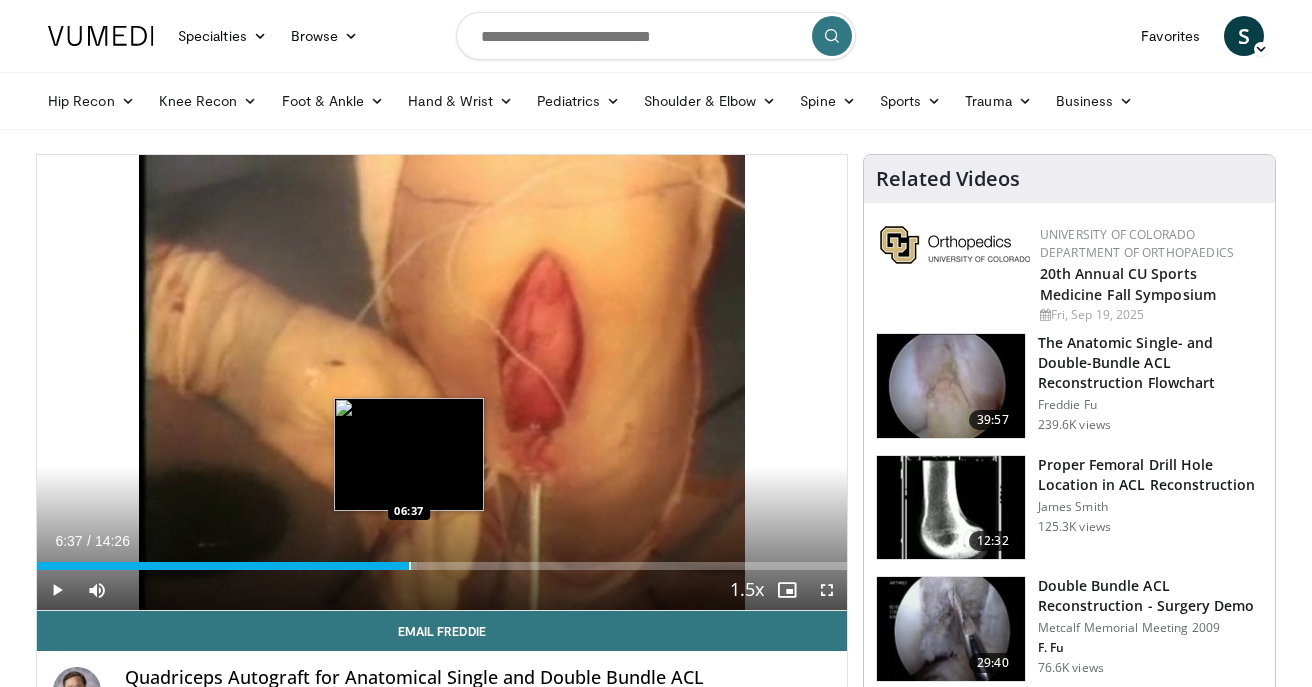 click at bounding box center [410, 566] 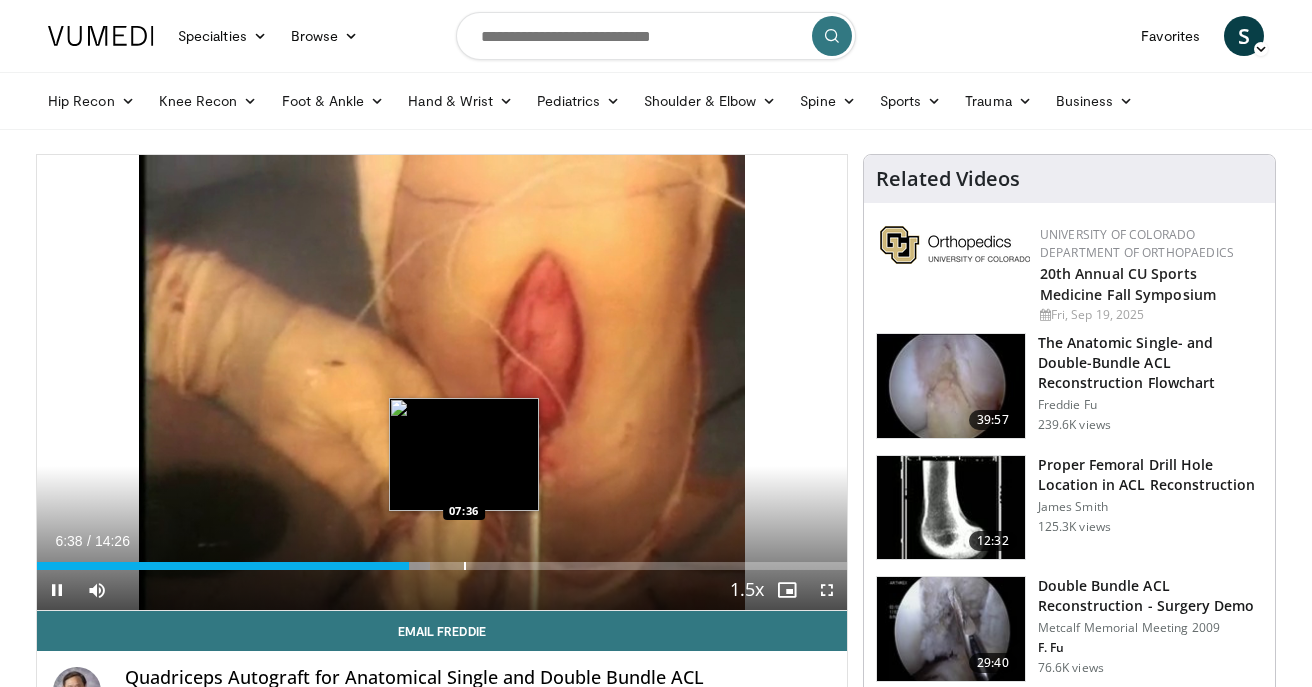 click at bounding box center (465, 566) 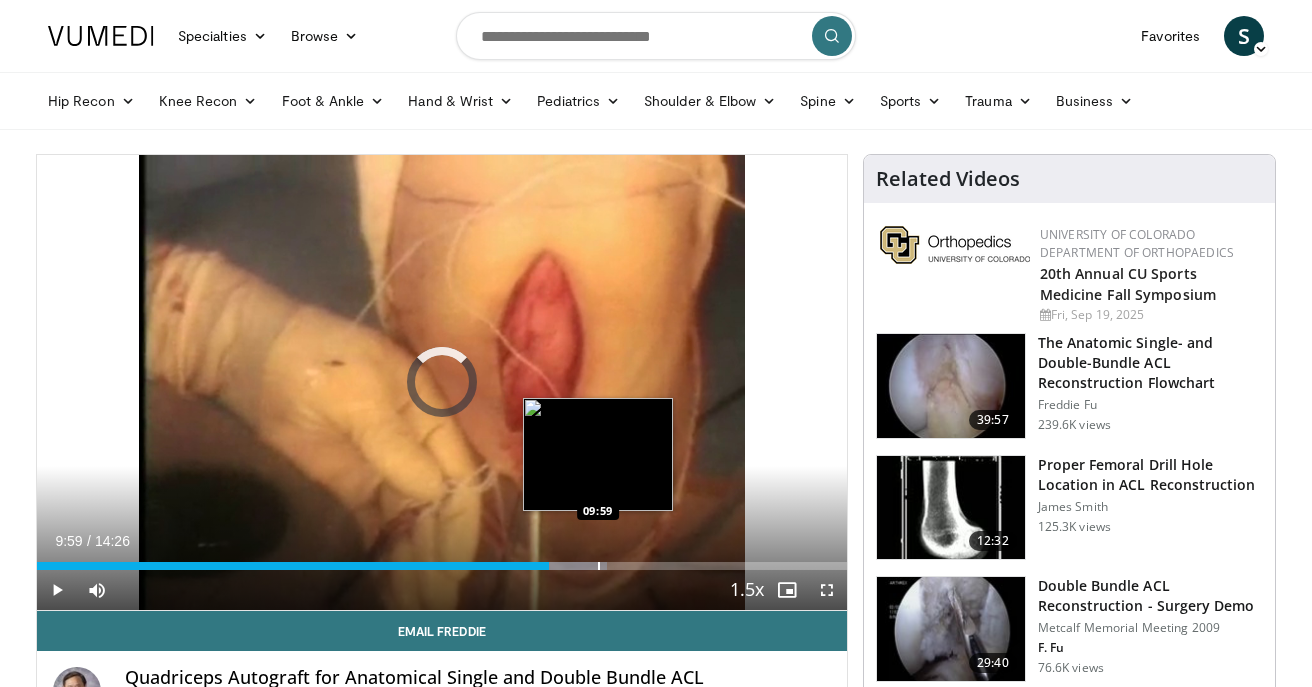 click at bounding box center (599, 566) 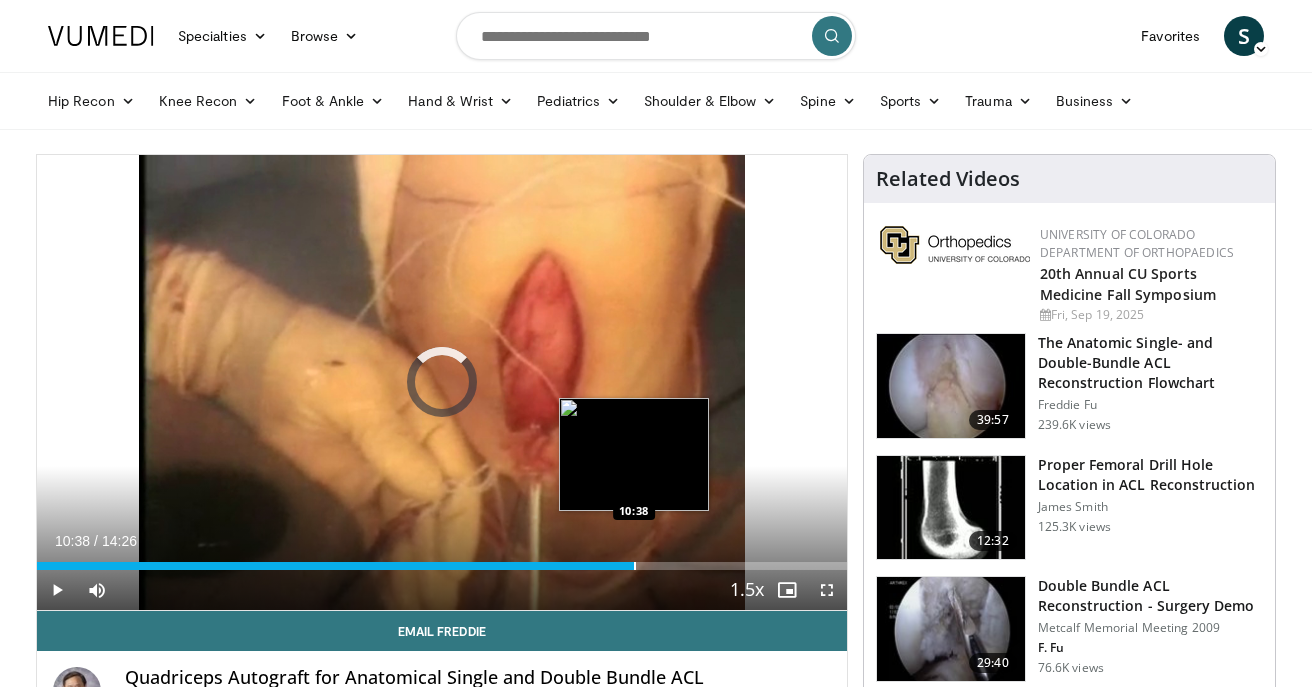 click at bounding box center [635, 566] 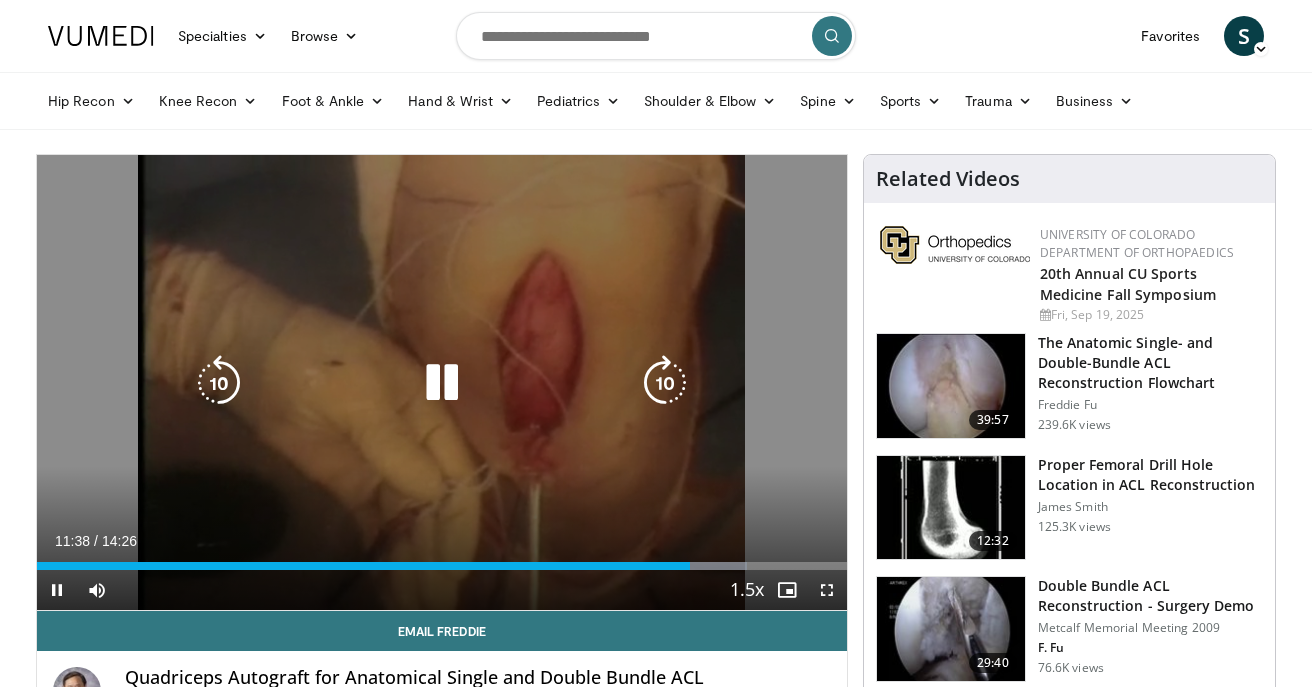 scroll, scrollTop: 20, scrollLeft: 0, axis: vertical 